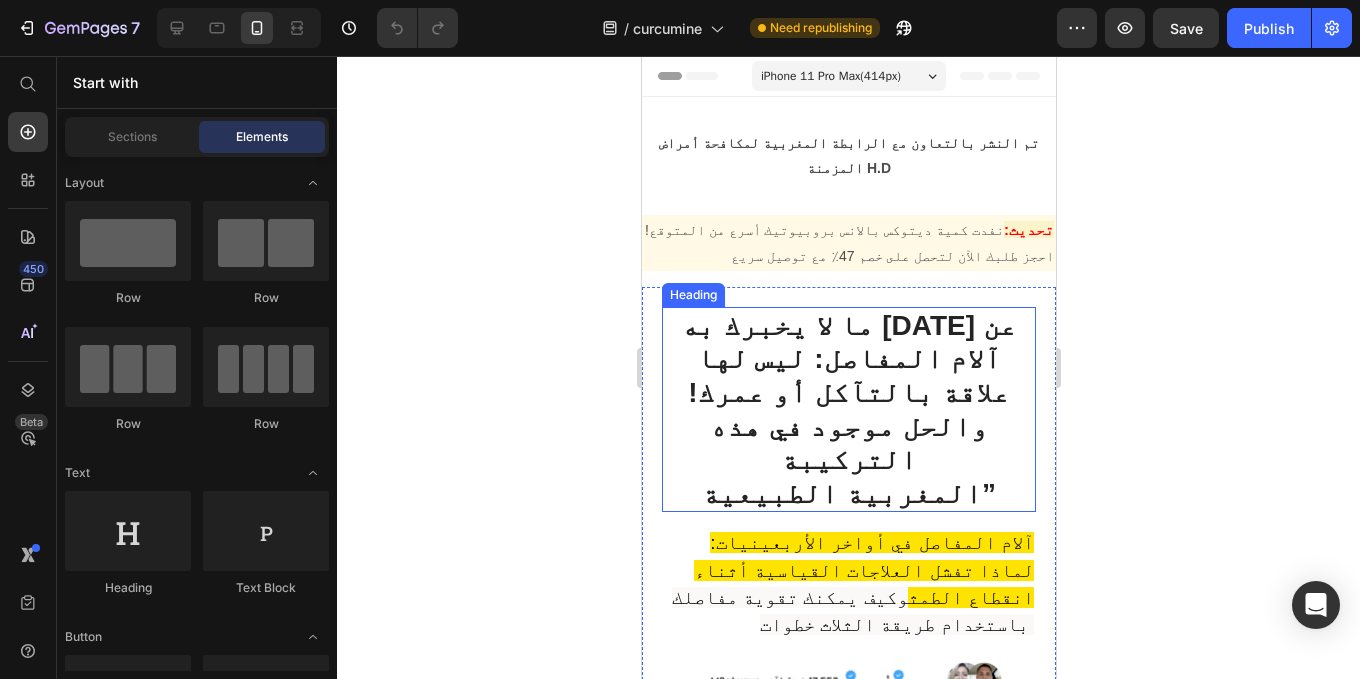 scroll, scrollTop: 0, scrollLeft: 0, axis: both 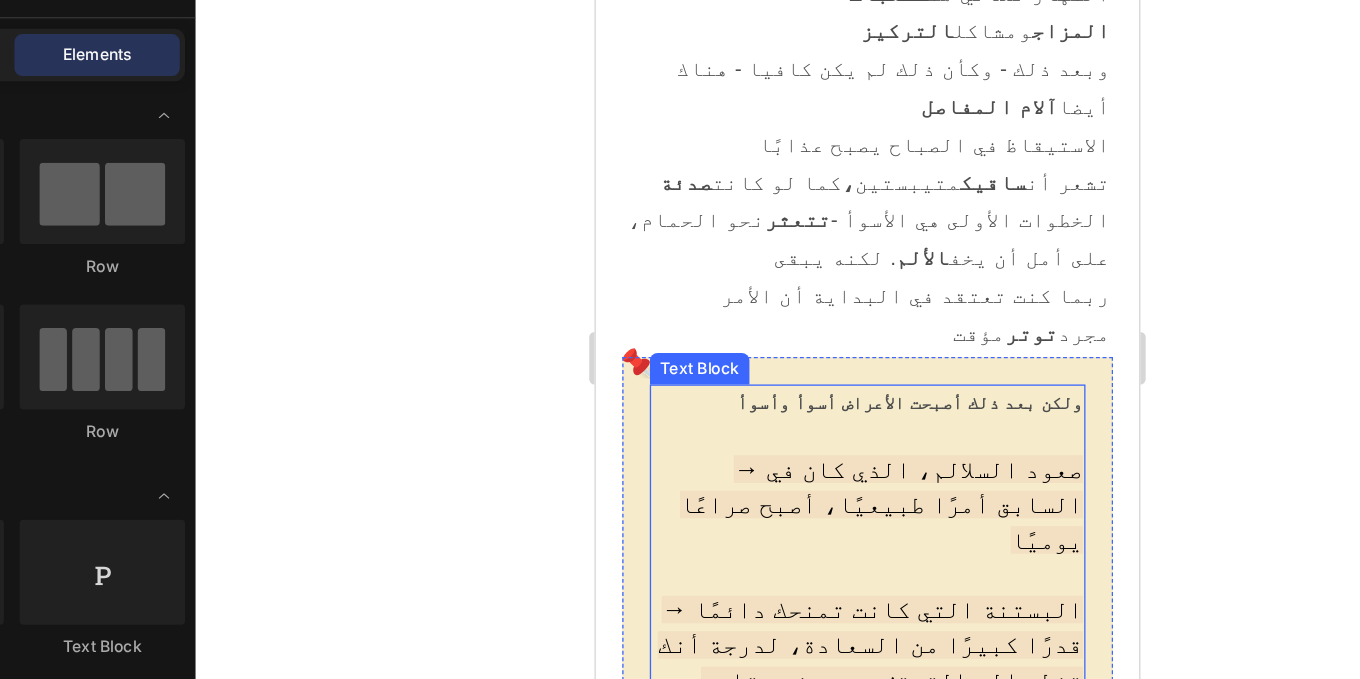 click on "→ صعود السلالم، الذي كان في السابق أمرًا طبيعيًا، أصبح صراعًا يوميًا" at bounding box center (812, 372) 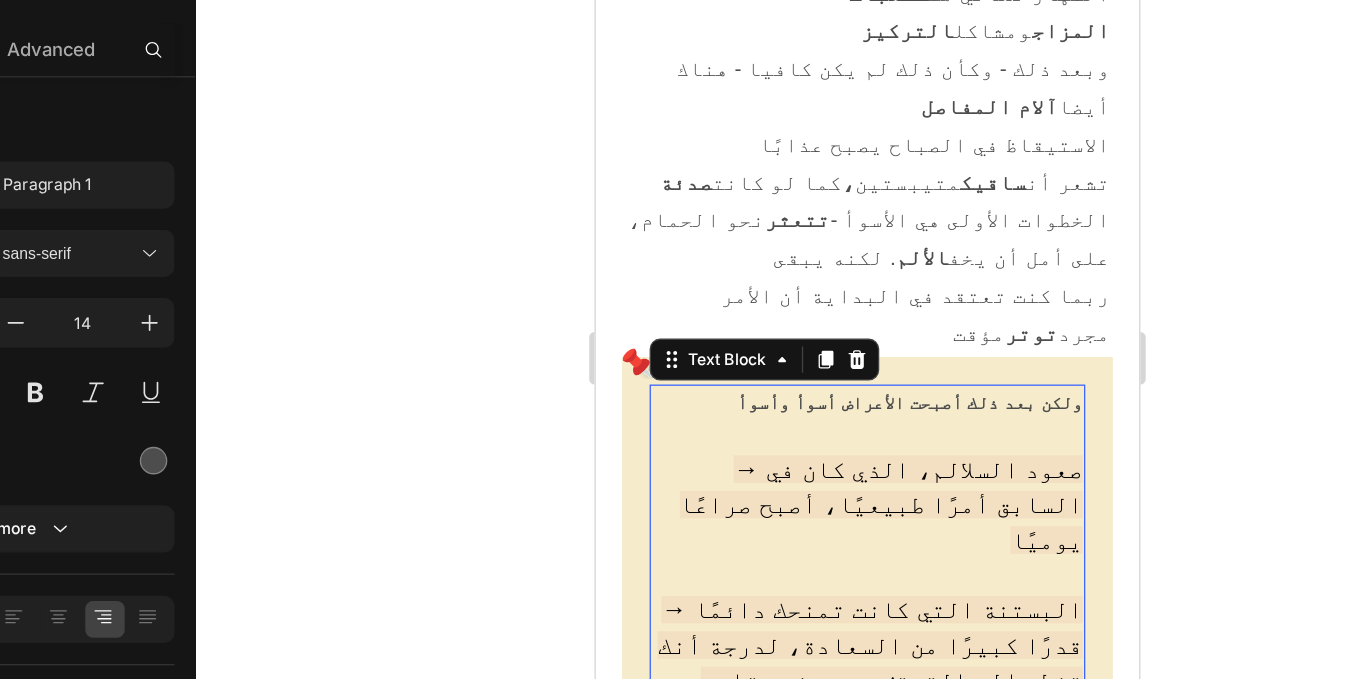 click on "→ صعود السلالم، الذي كان في السابق أمرًا طبيعيًا، أصبح صراعًا يوميًا" at bounding box center (812, 372) 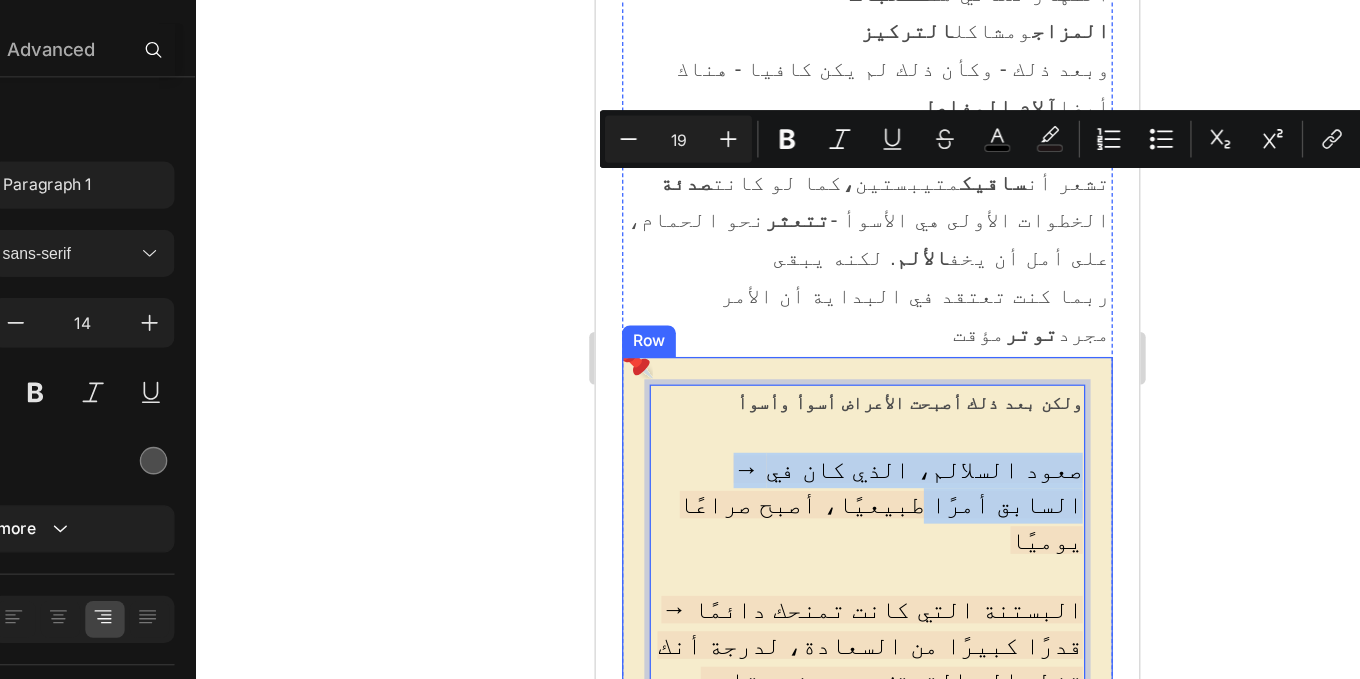 drag, startPoint x: 678, startPoint y: 141, endPoint x: 634, endPoint y: 151, distance: 45.122055 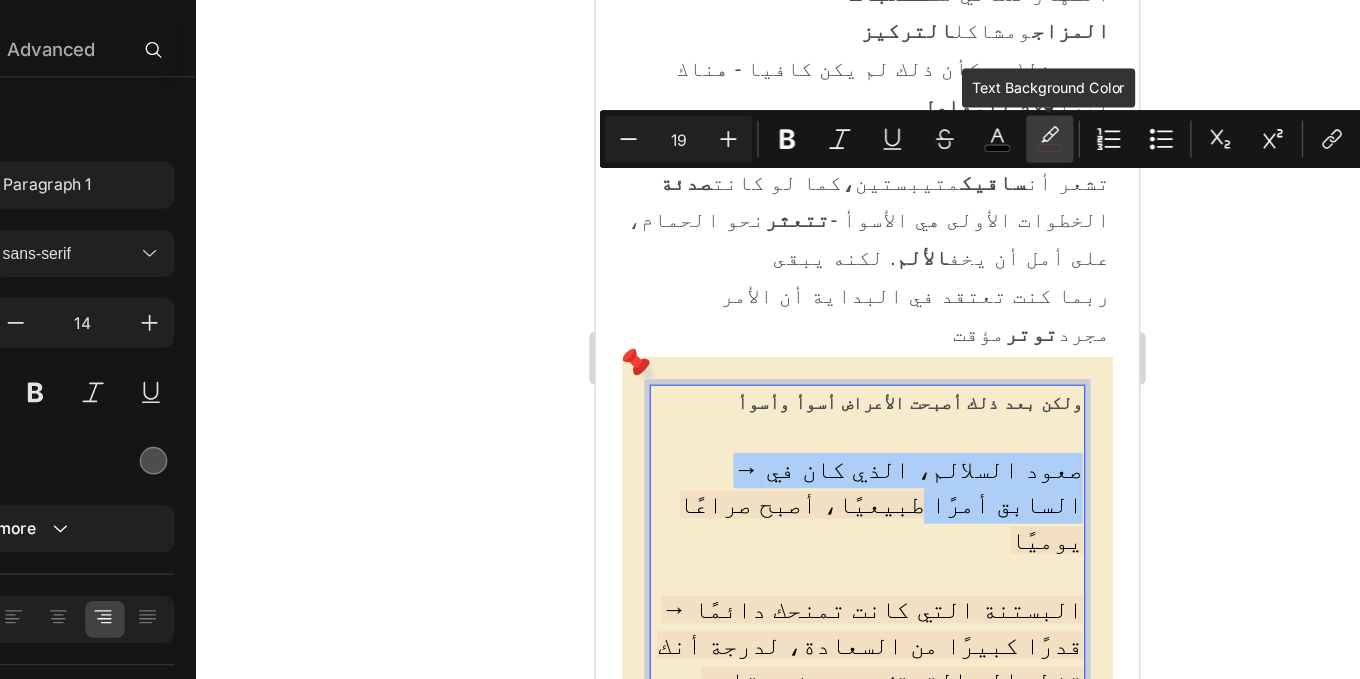 click 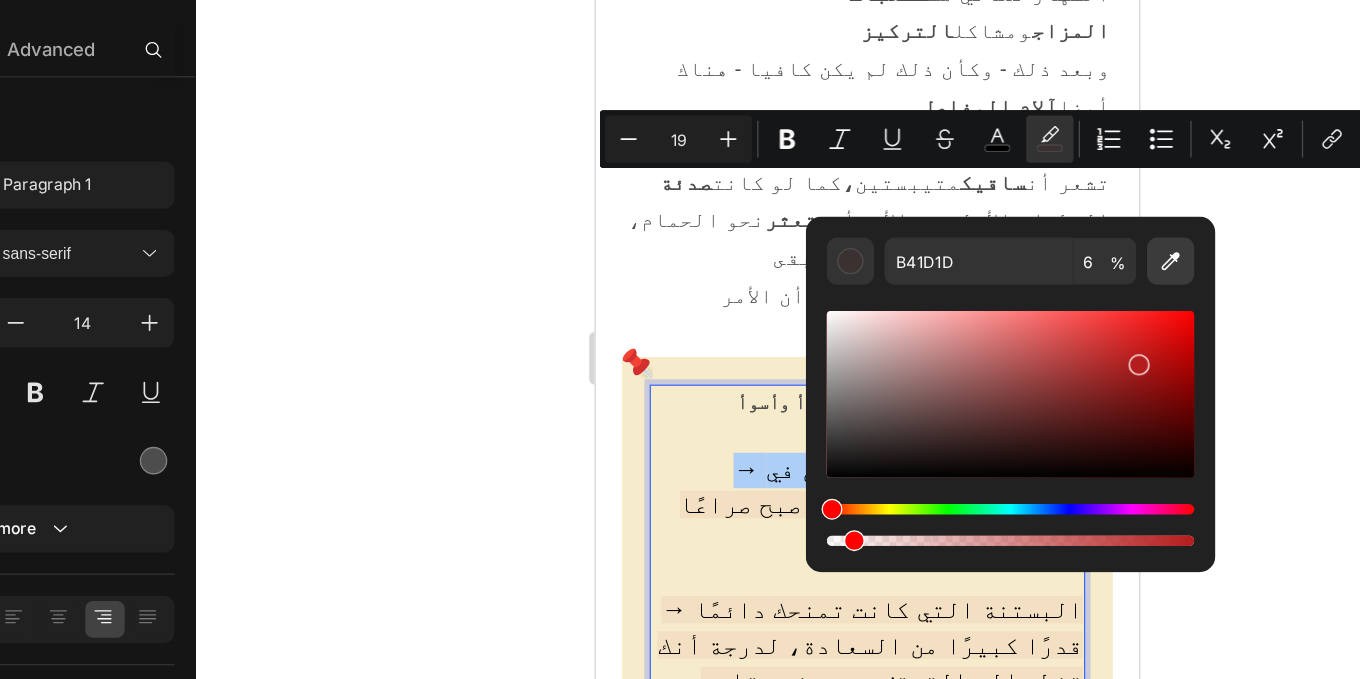 click 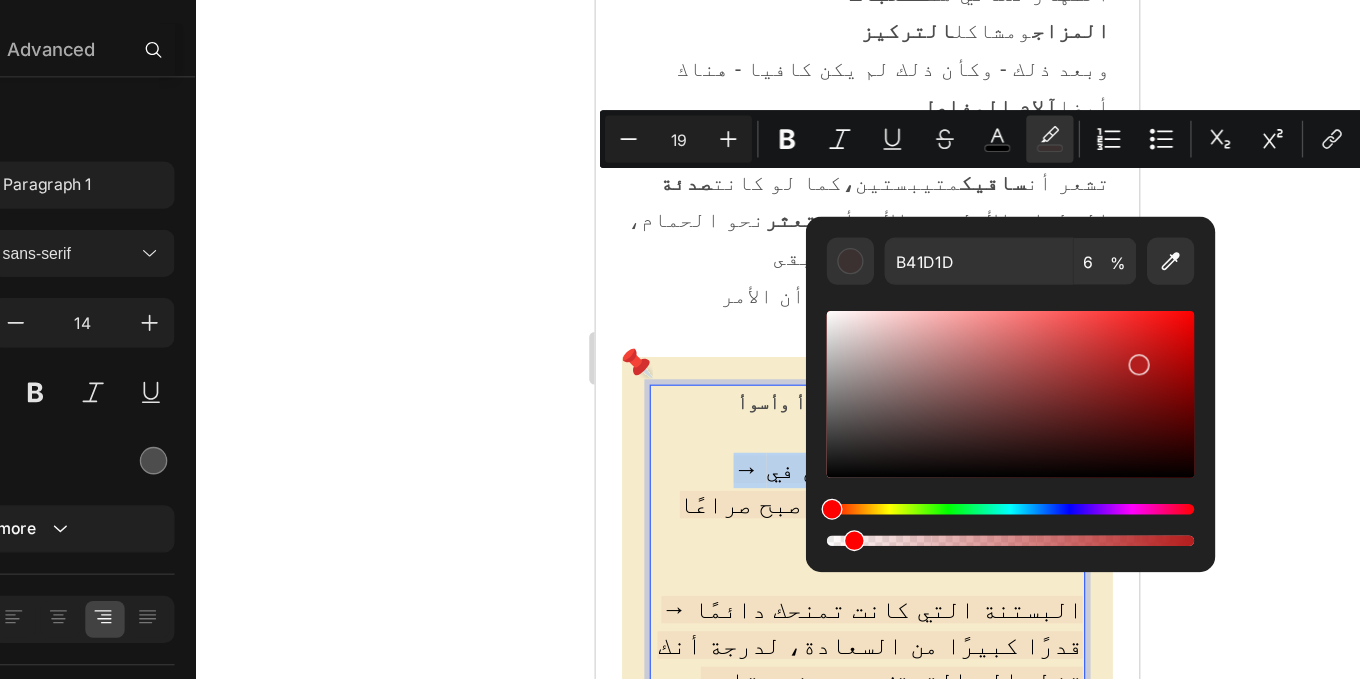 type on "F6ECCC" 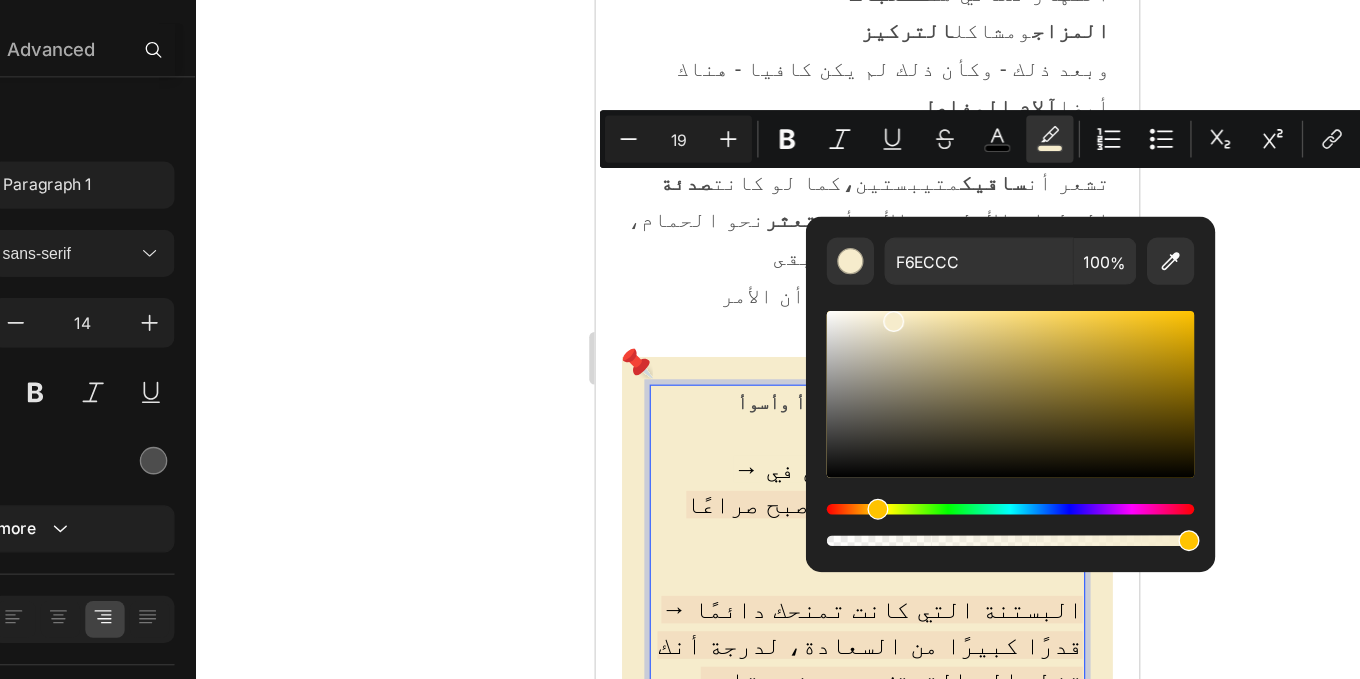 click 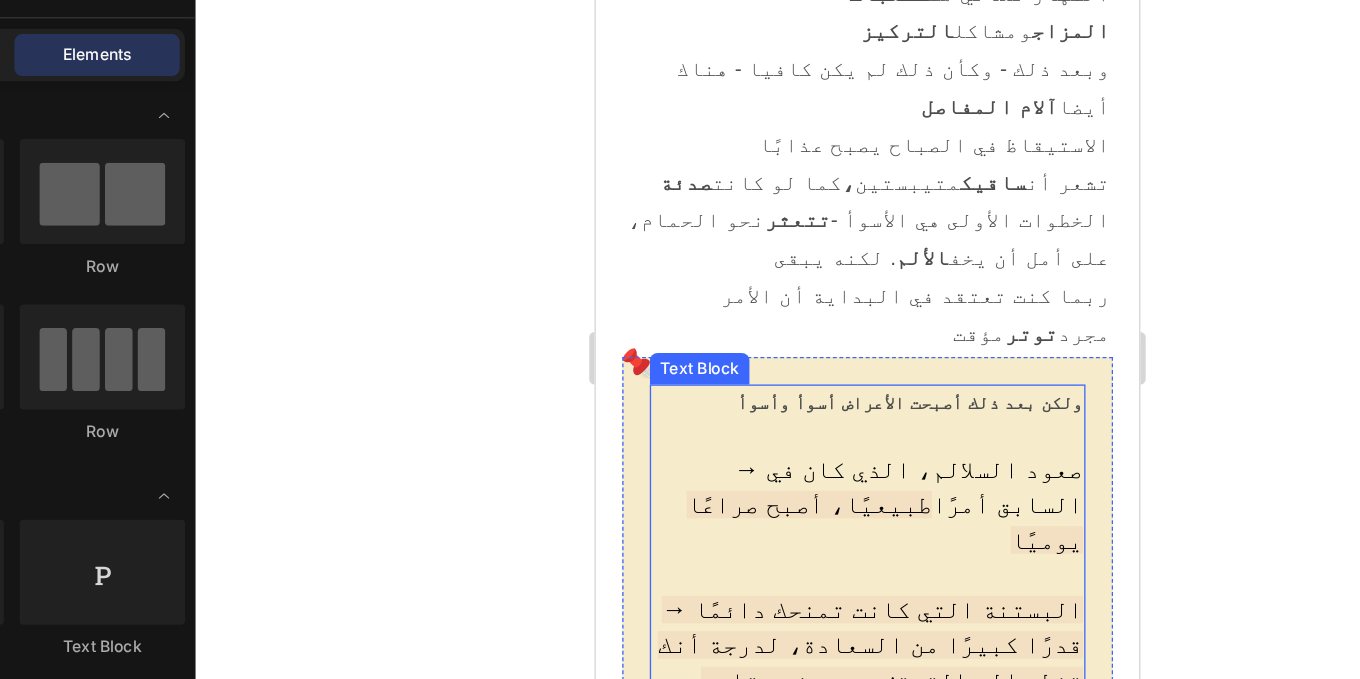 click on "→ صعود السلالم، الذي كان في السابق أمرًا  طبيعيًا، أصبح صراعًا يوميًا" at bounding box center (802, 374) 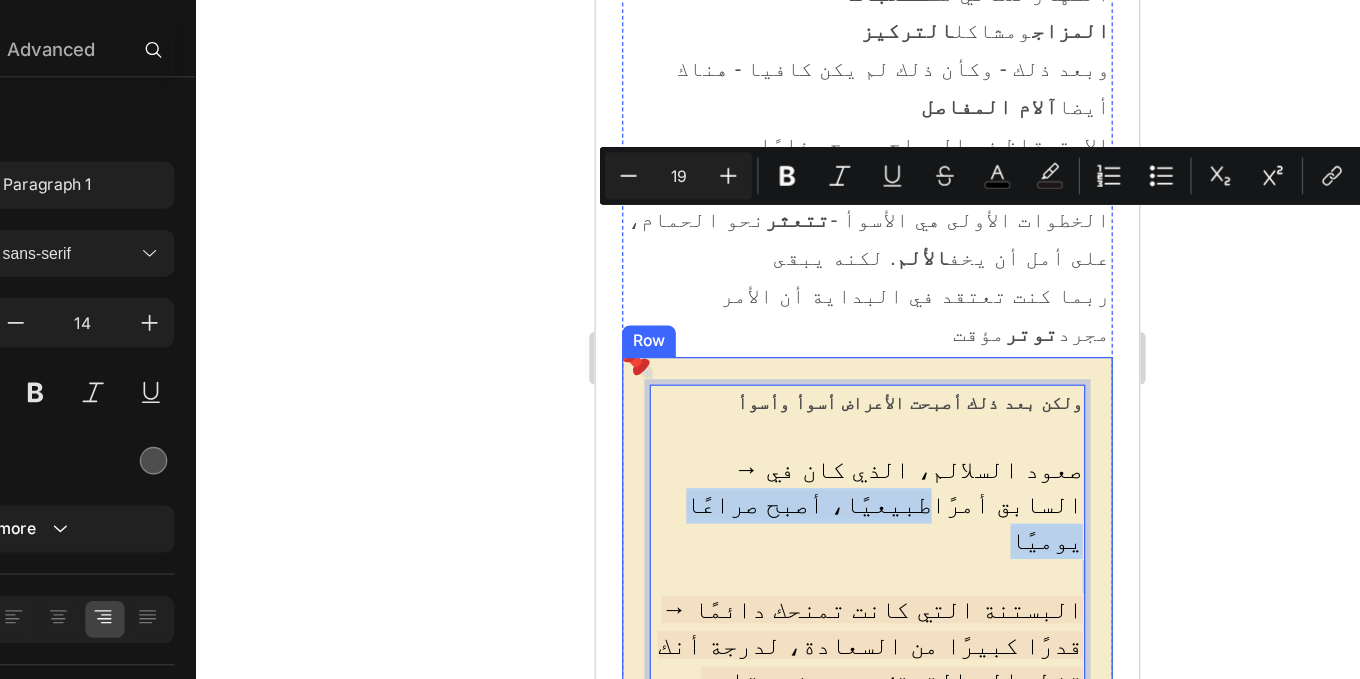 drag, startPoint x: 773, startPoint y: 171, endPoint x: 957, endPoint y: 178, distance: 184.1331 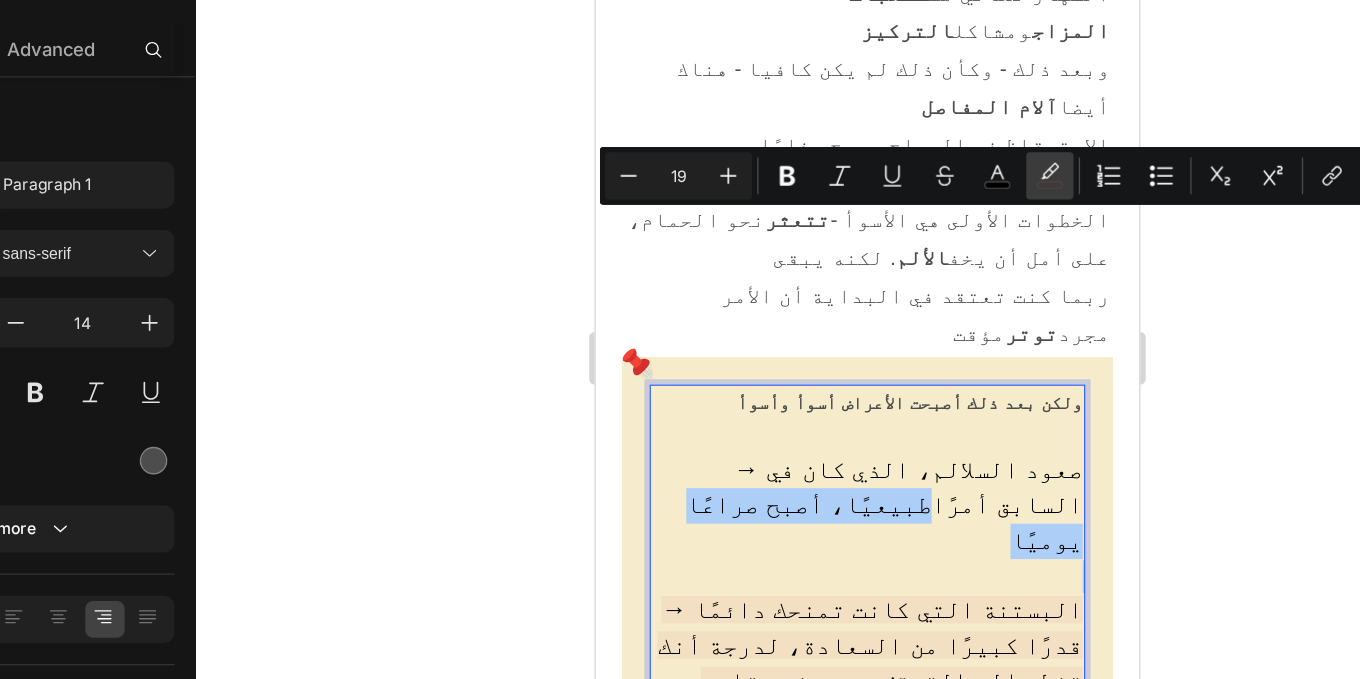 click 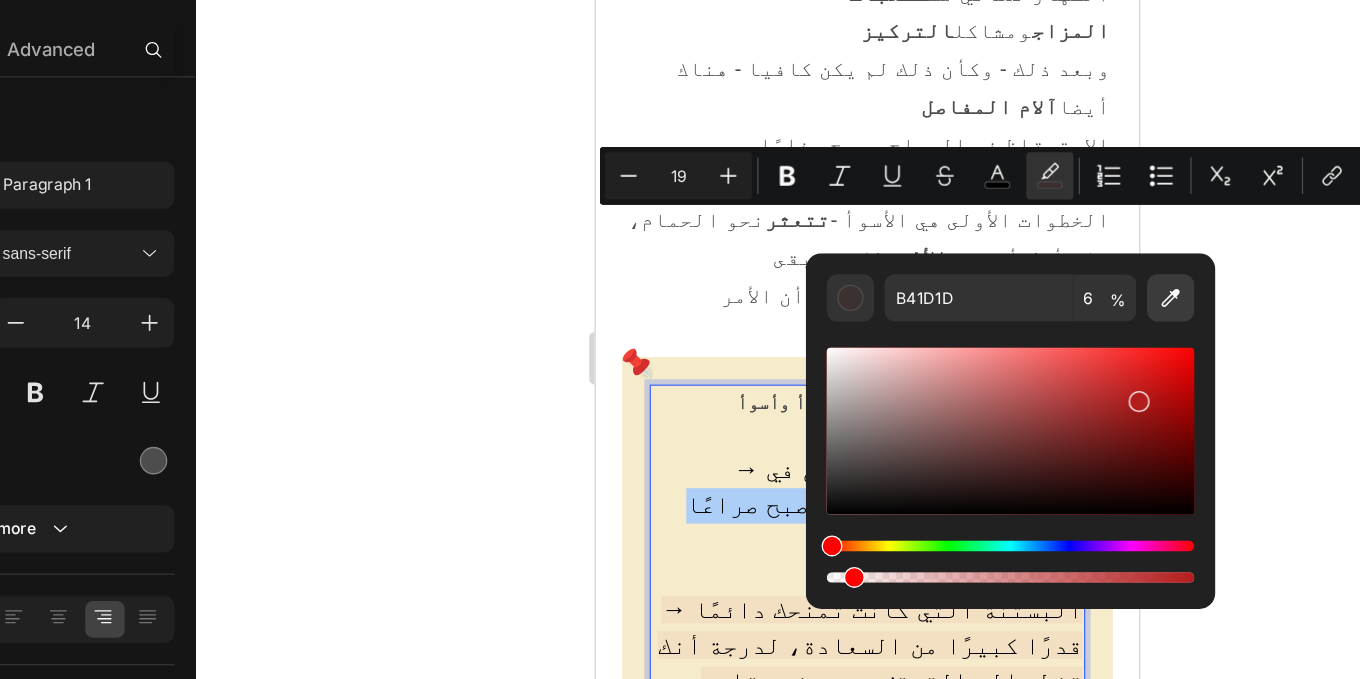 click 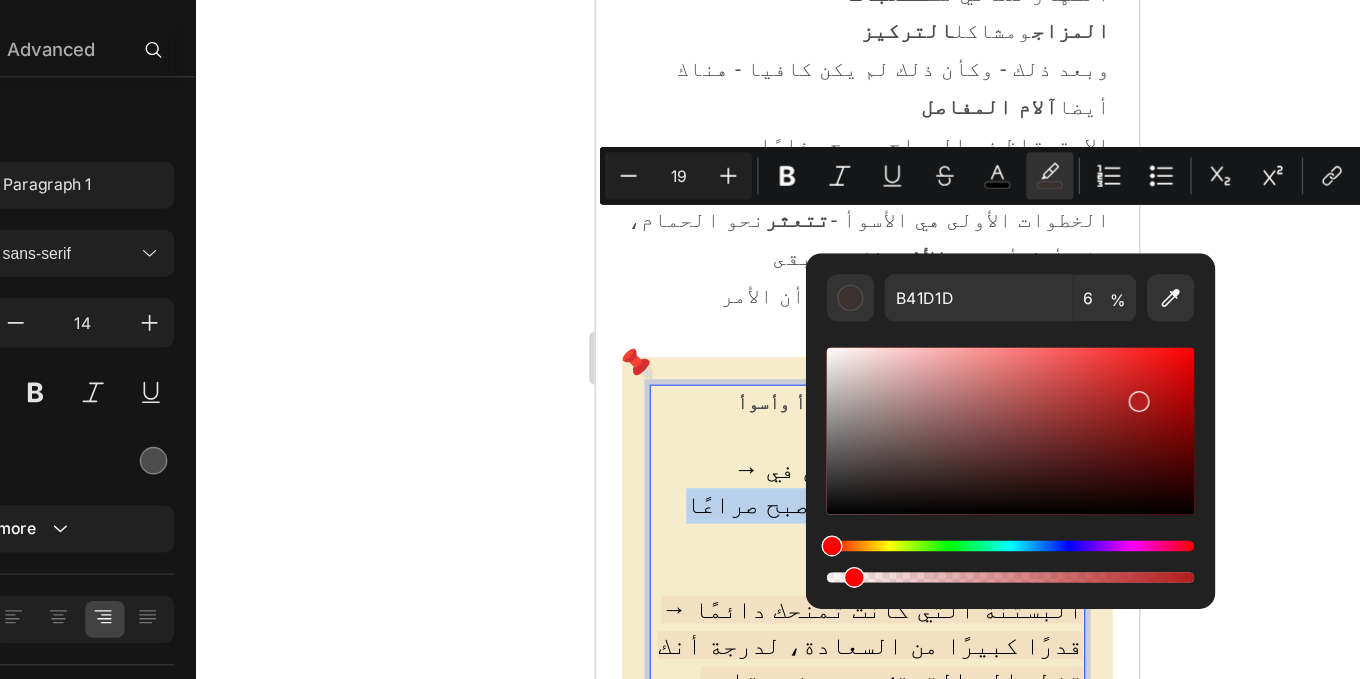 type on "F6ECCC" 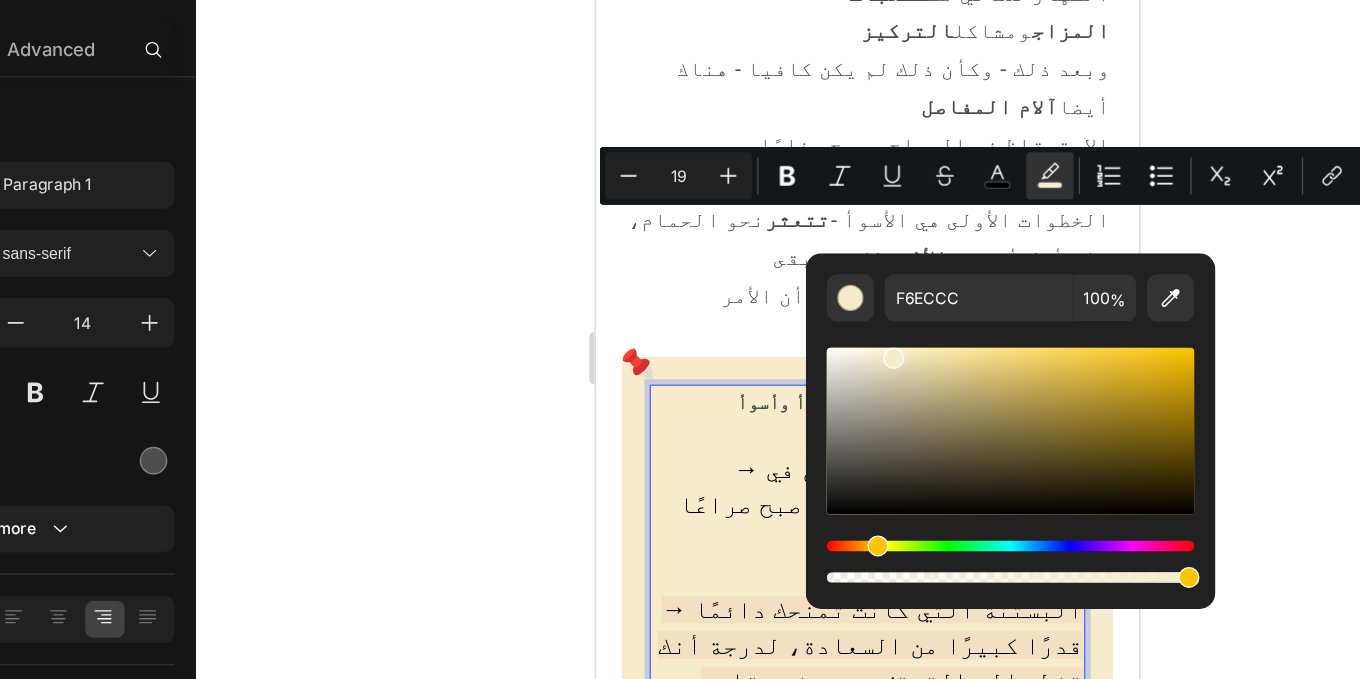 click 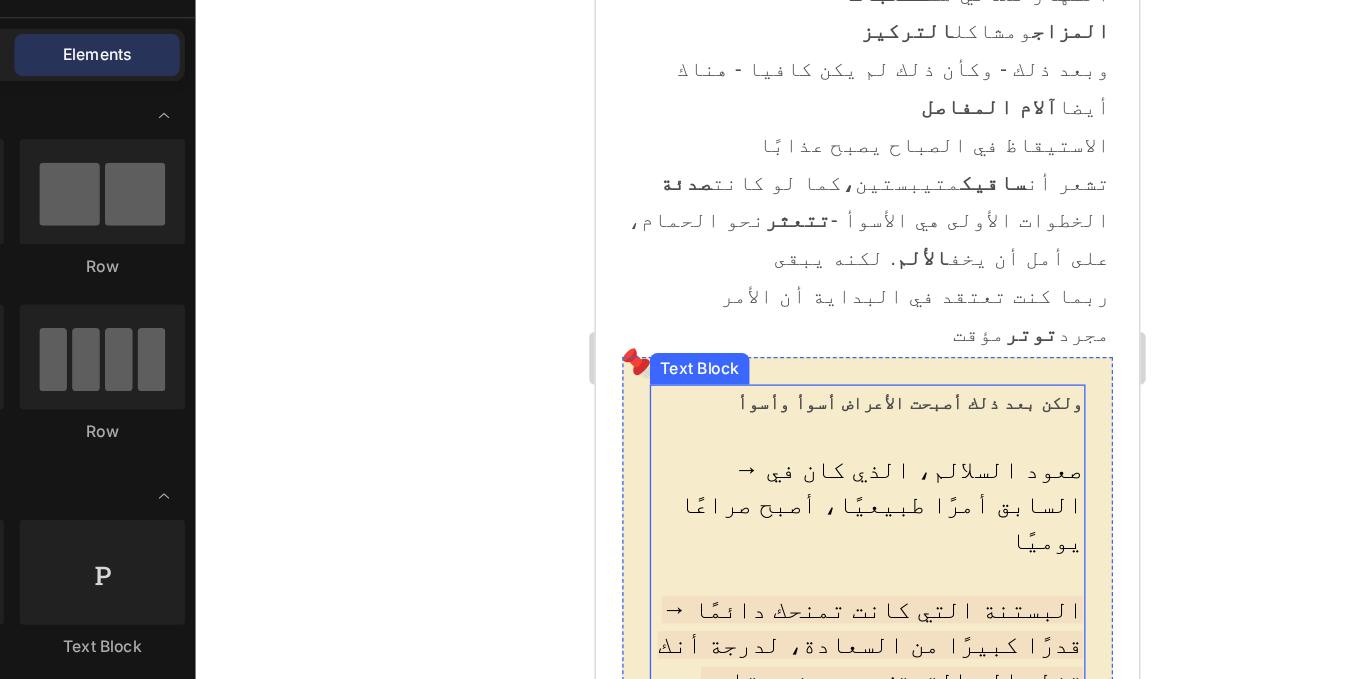 click on "→ البستنة التي كانت تمنحك دائمًا قدرًا كبيرًا من السعادة، لدرجة أنك تضطر إلى التوقف بعد بضع دقائق" at bounding box center [802, 481] 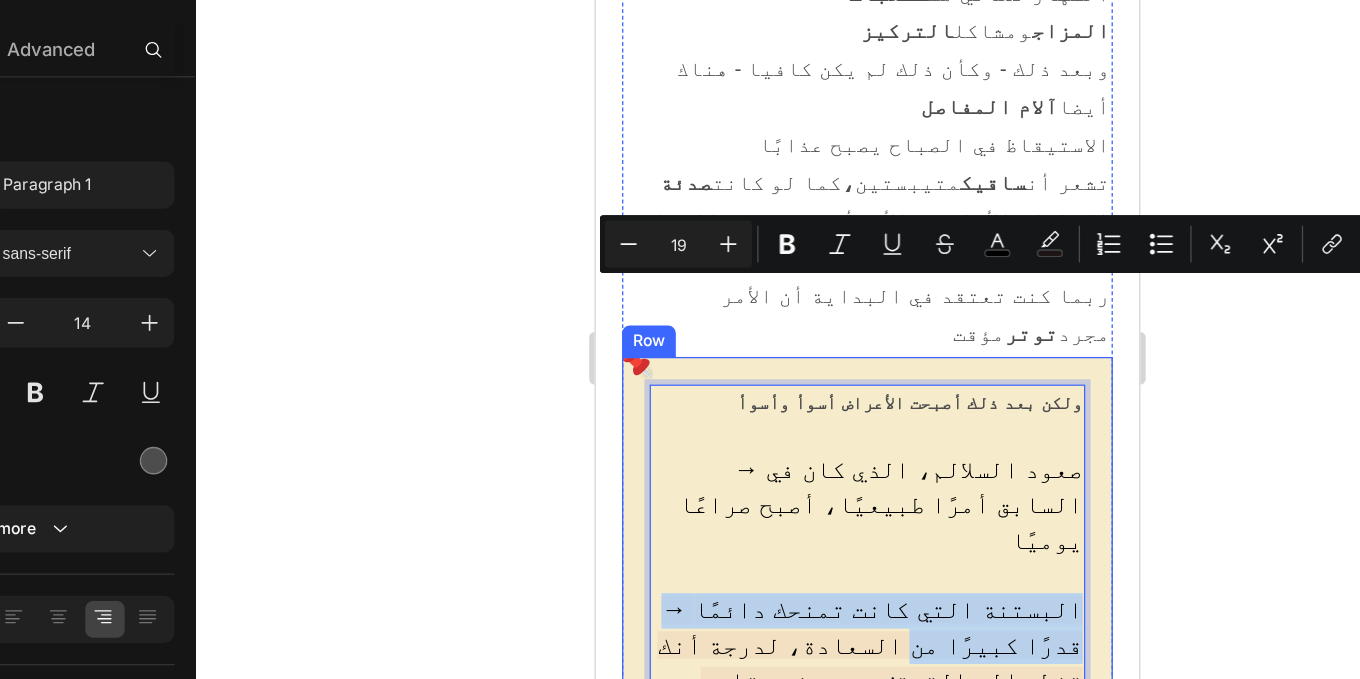 drag, startPoint x: 653, startPoint y: 218, endPoint x: 969, endPoint y: 219, distance: 316.0016 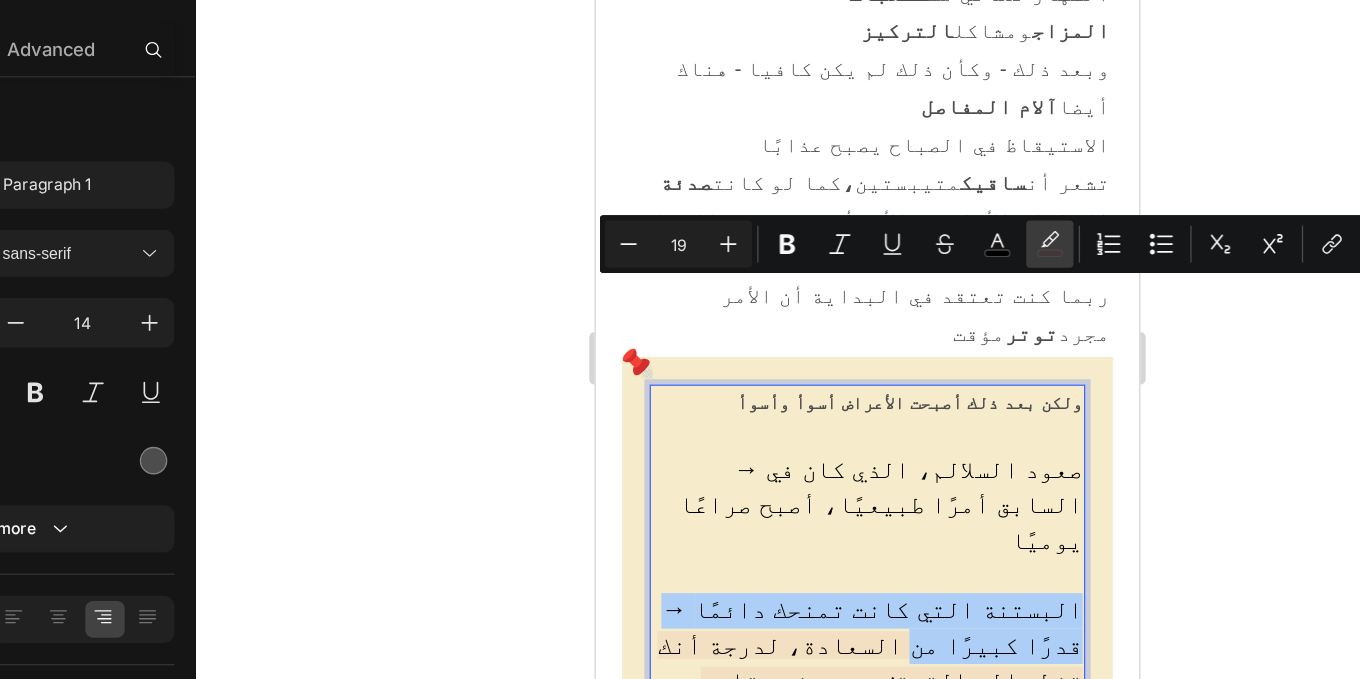 click on "color" at bounding box center (988, 281) 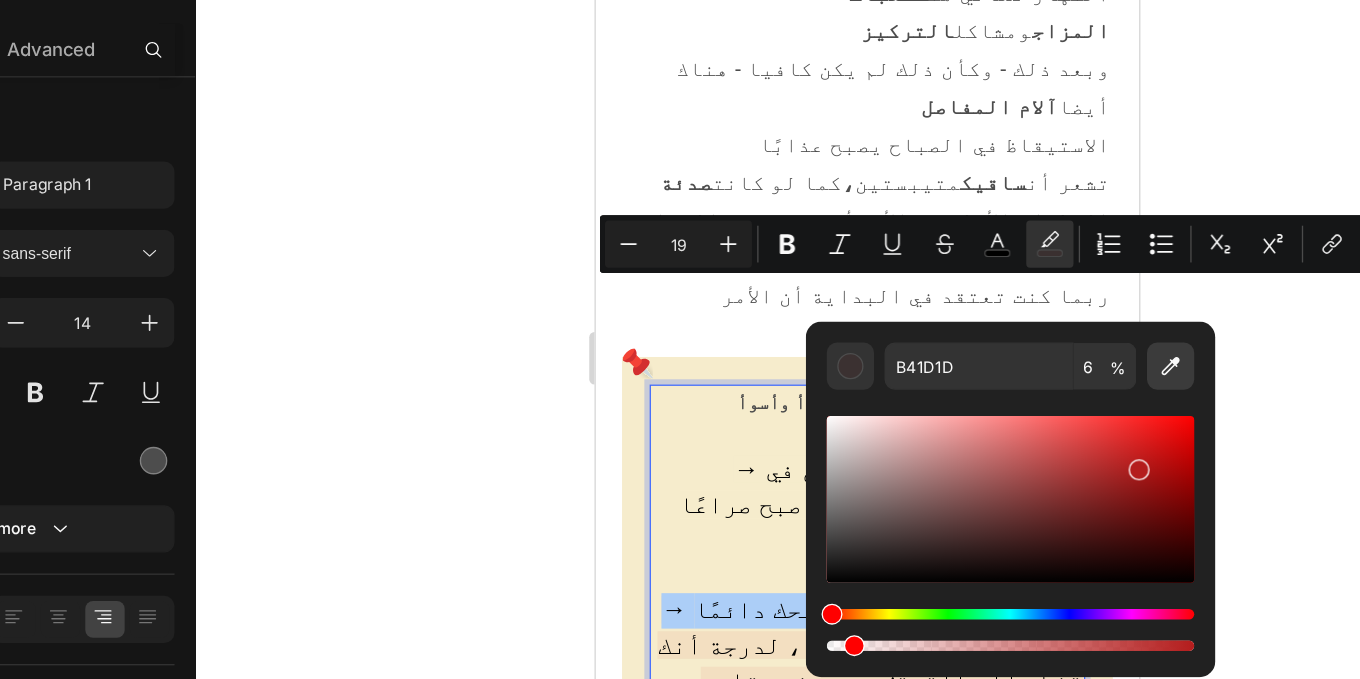 click at bounding box center [1080, 374] 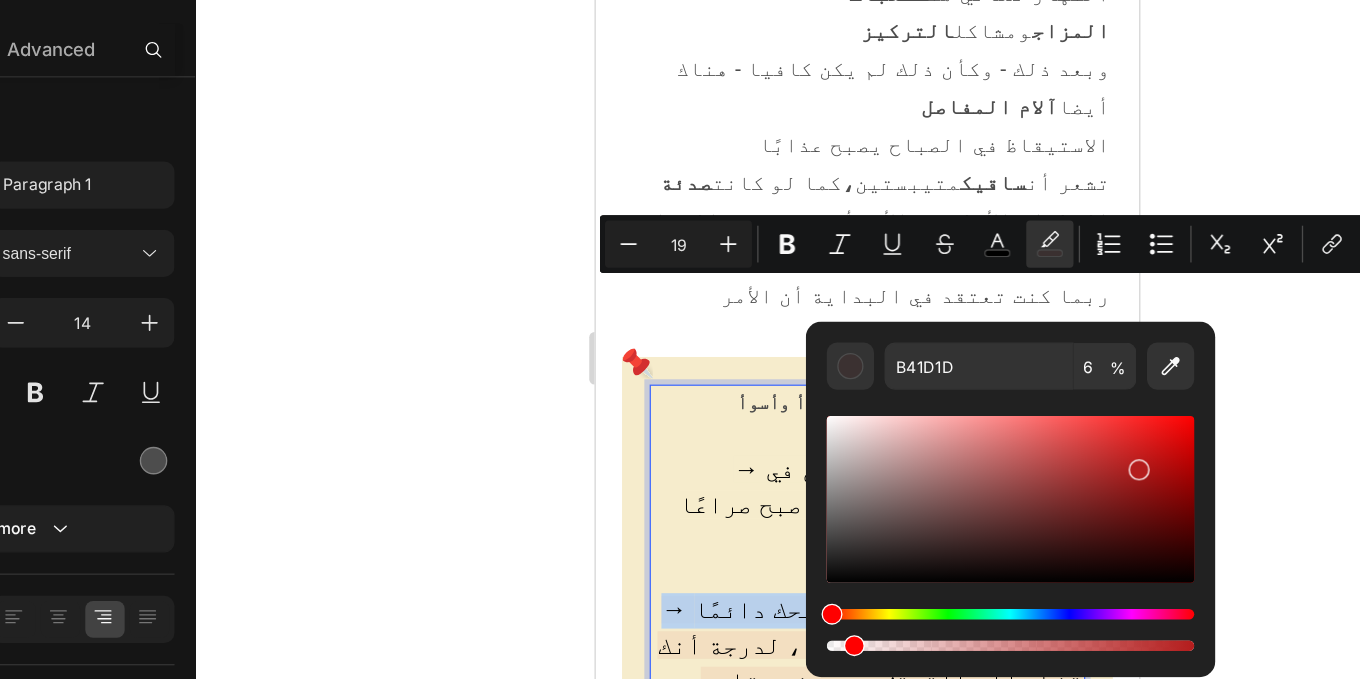 type on "F6ECCC" 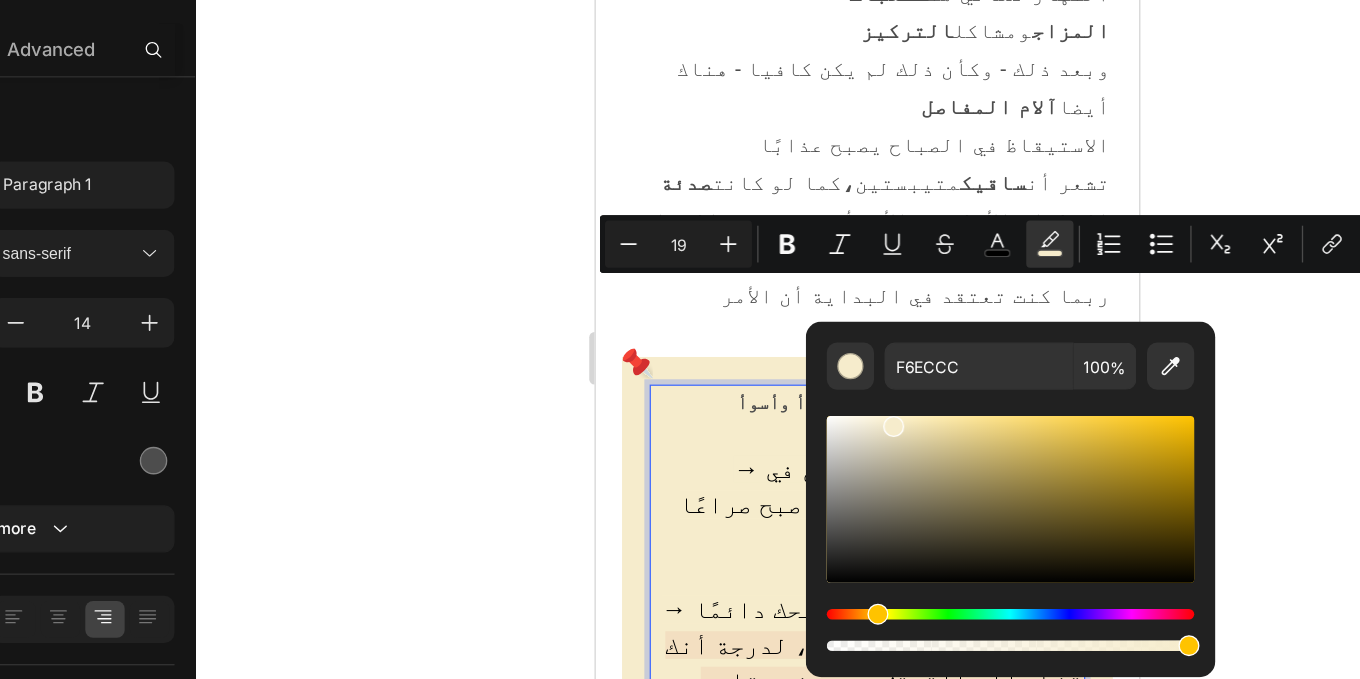 click 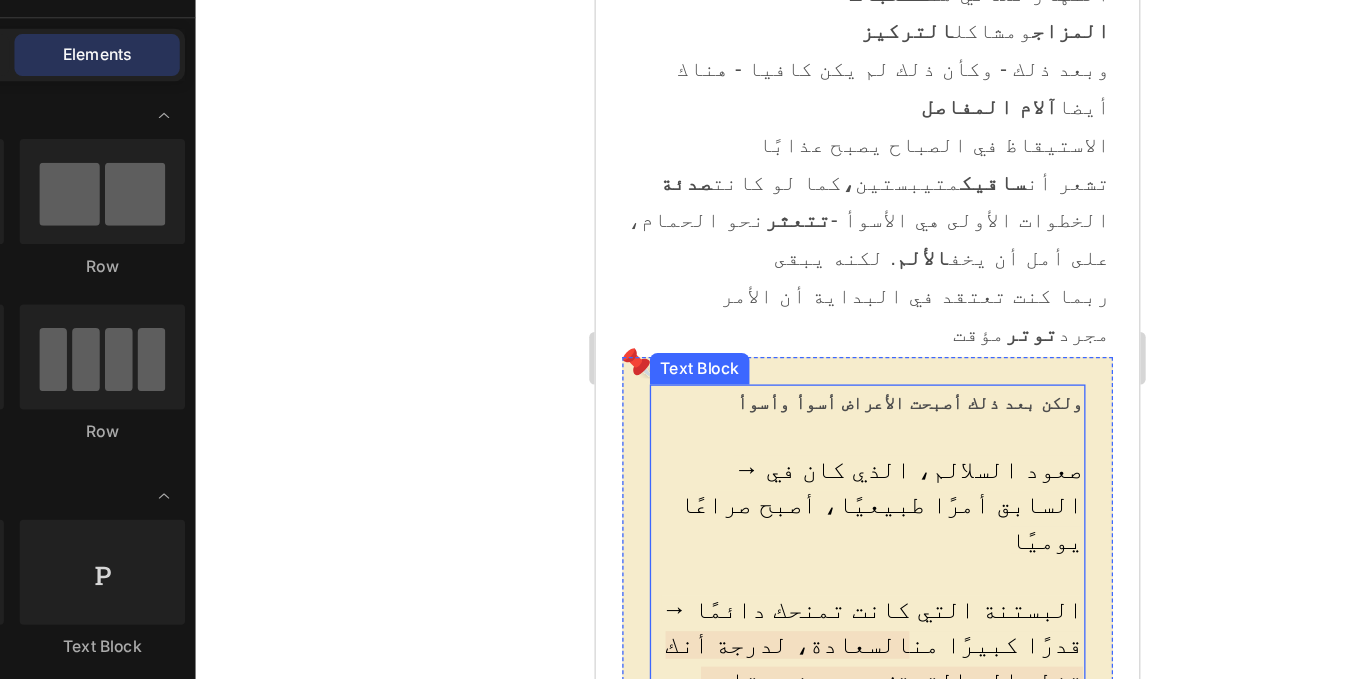 click on "→ البستنة التي كانت تمنحك دائمًا قدرًا كبيرًا من  السعادة، لدرجة أنك تضطر إلى التوقف بعد بضع دقائق" at bounding box center (802, 481) 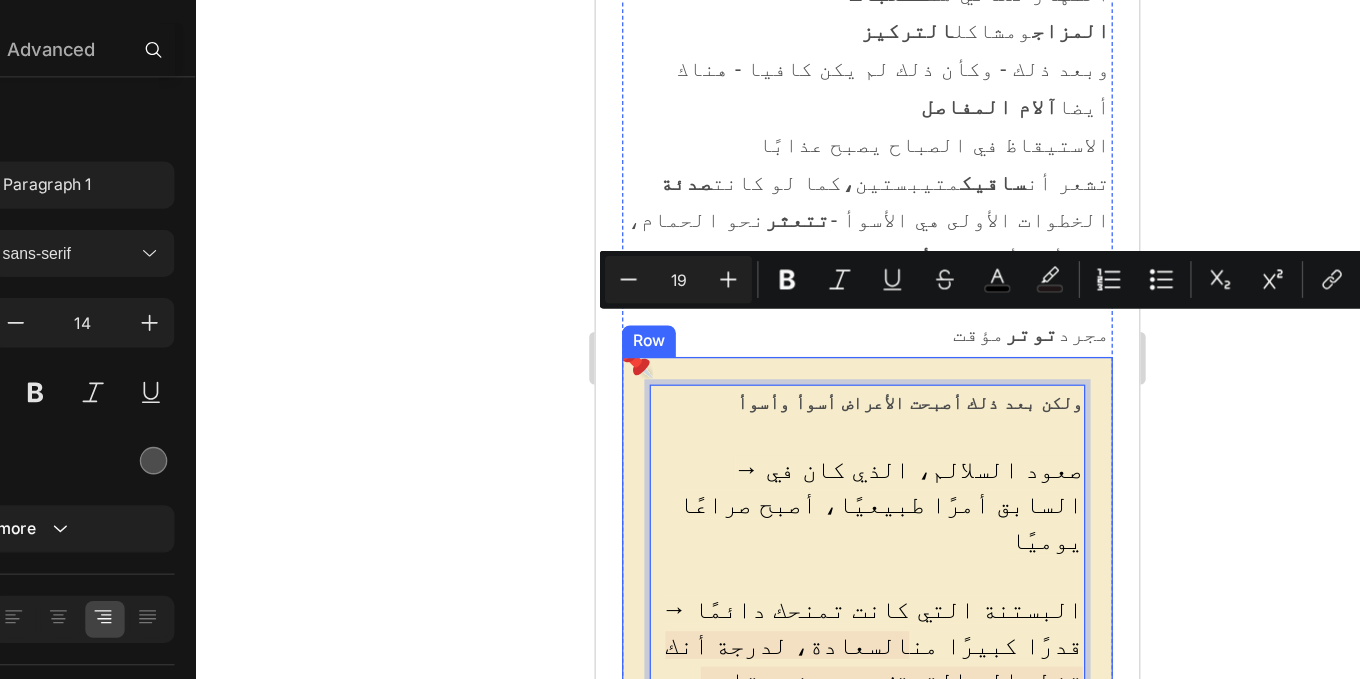 drag, startPoint x: 652, startPoint y: 249, endPoint x: 972, endPoint y: 271, distance: 320.75537 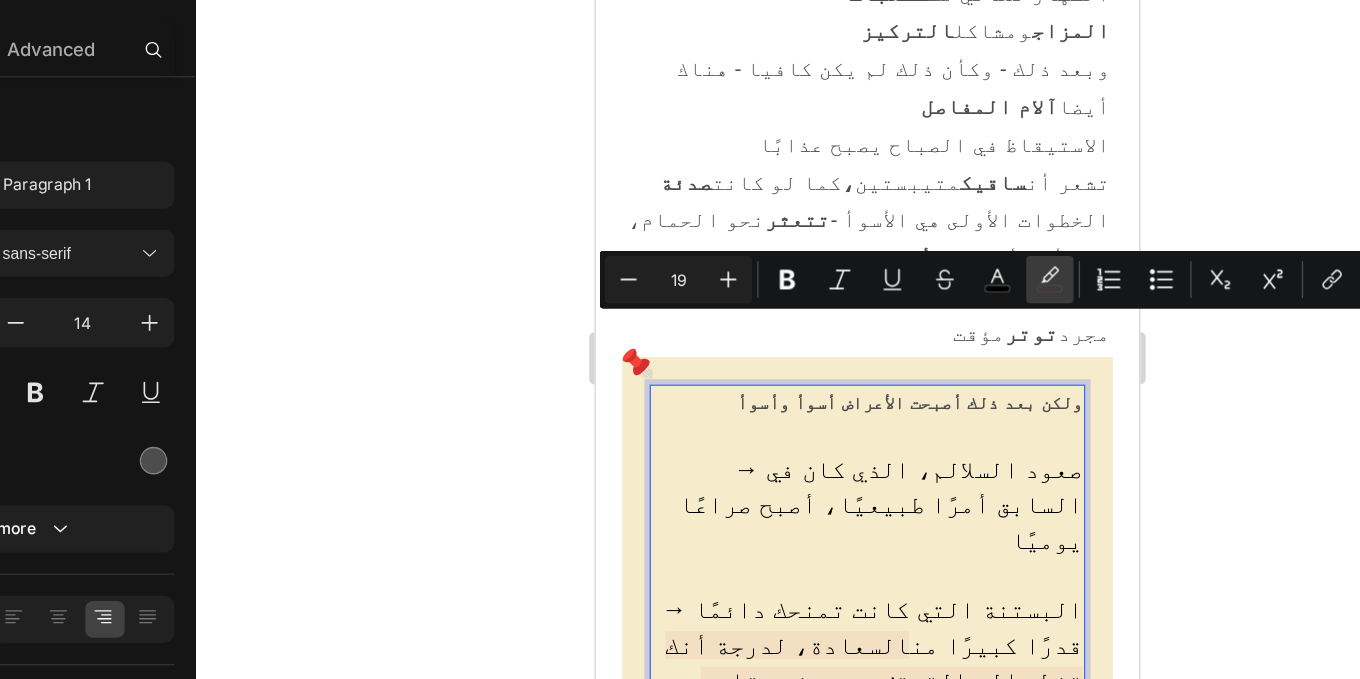 click 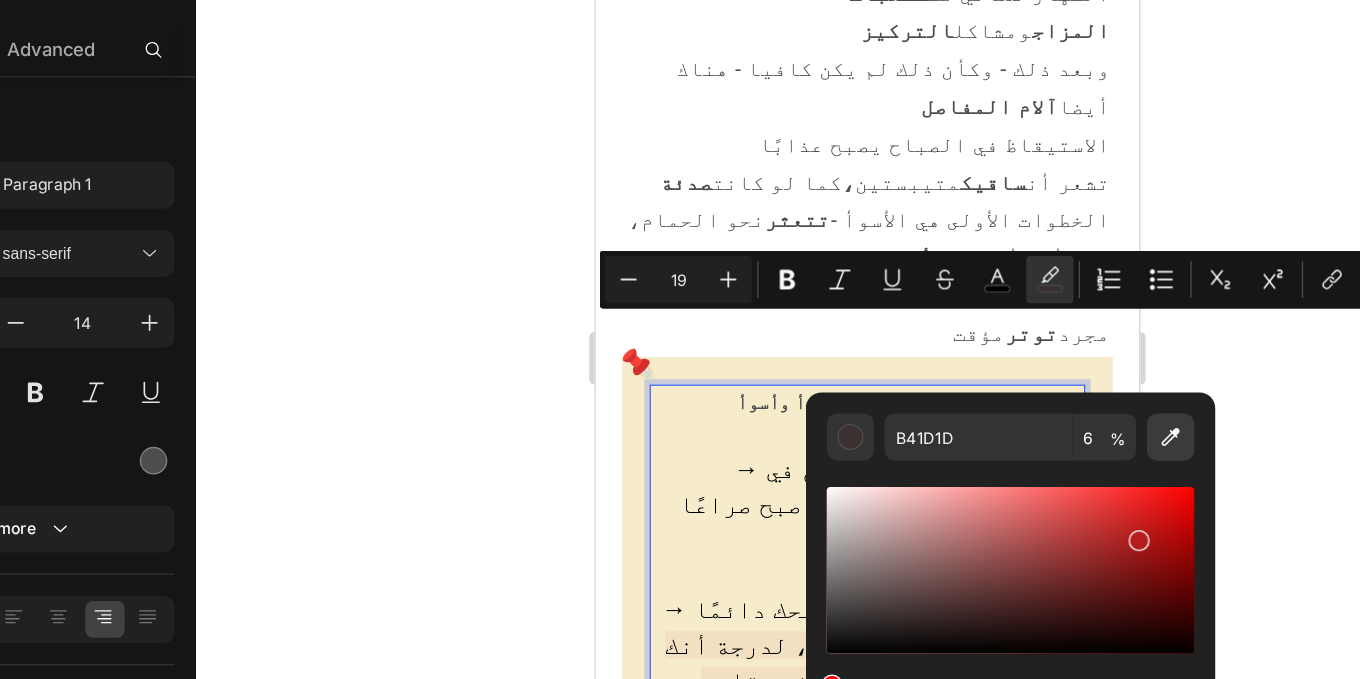 click 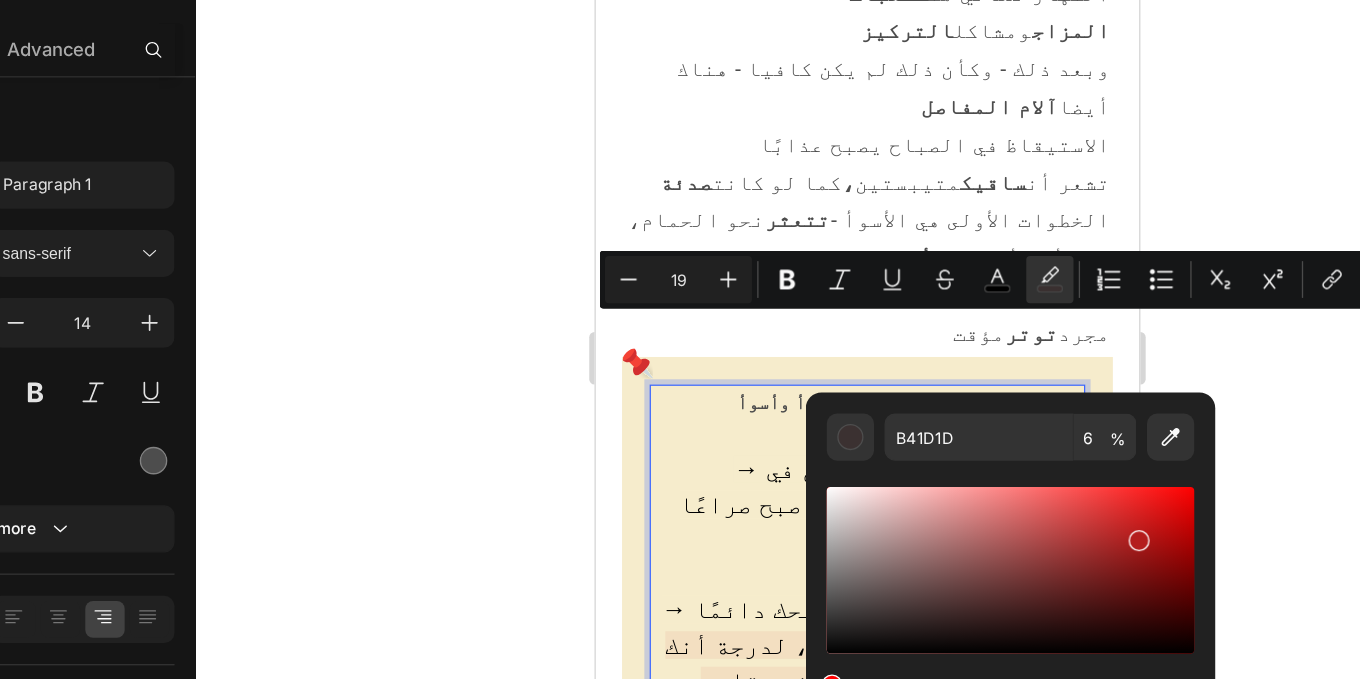 type on "F6ECCC" 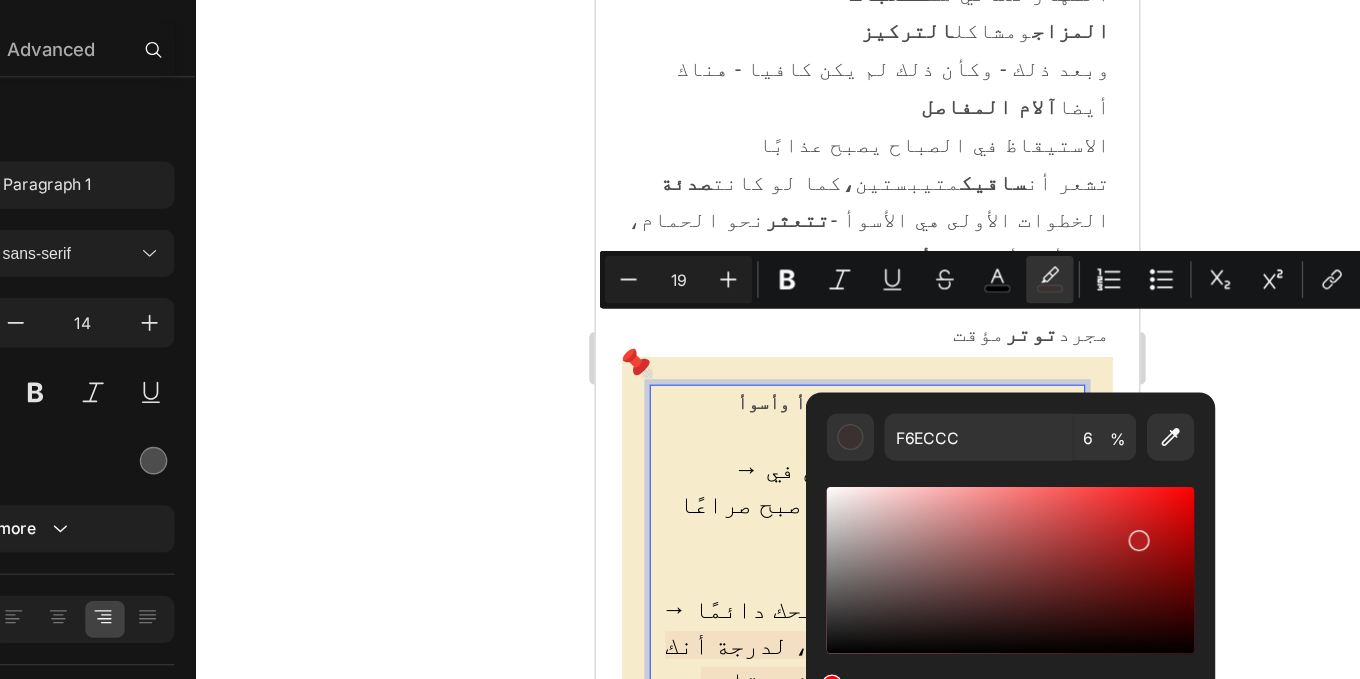 type on "100" 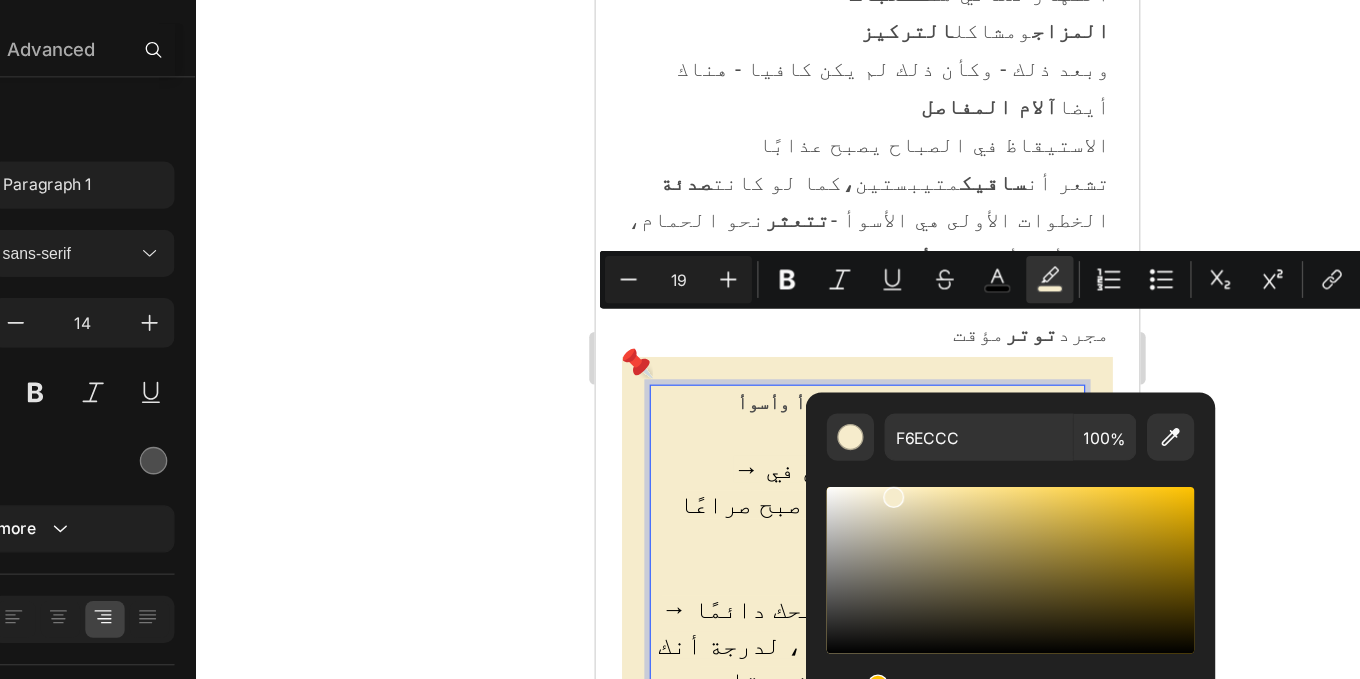 click 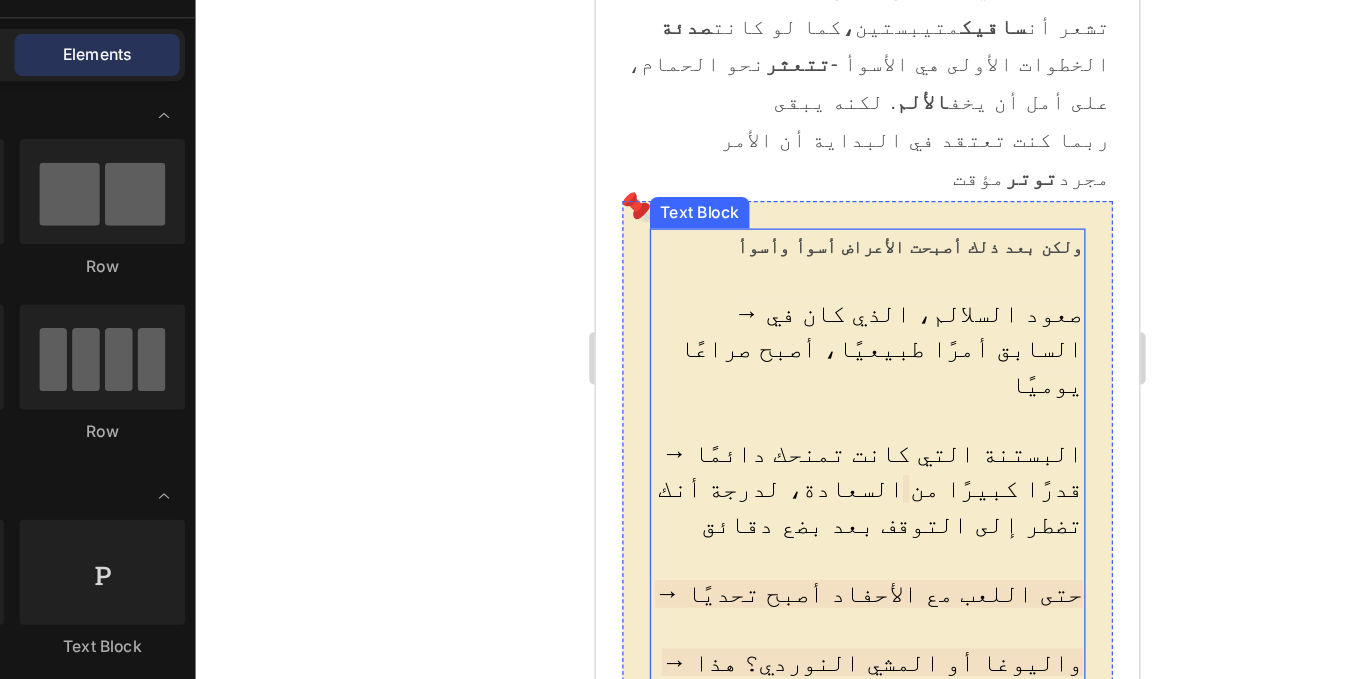 scroll, scrollTop: 2012, scrollLeft: 0, axis: vertical 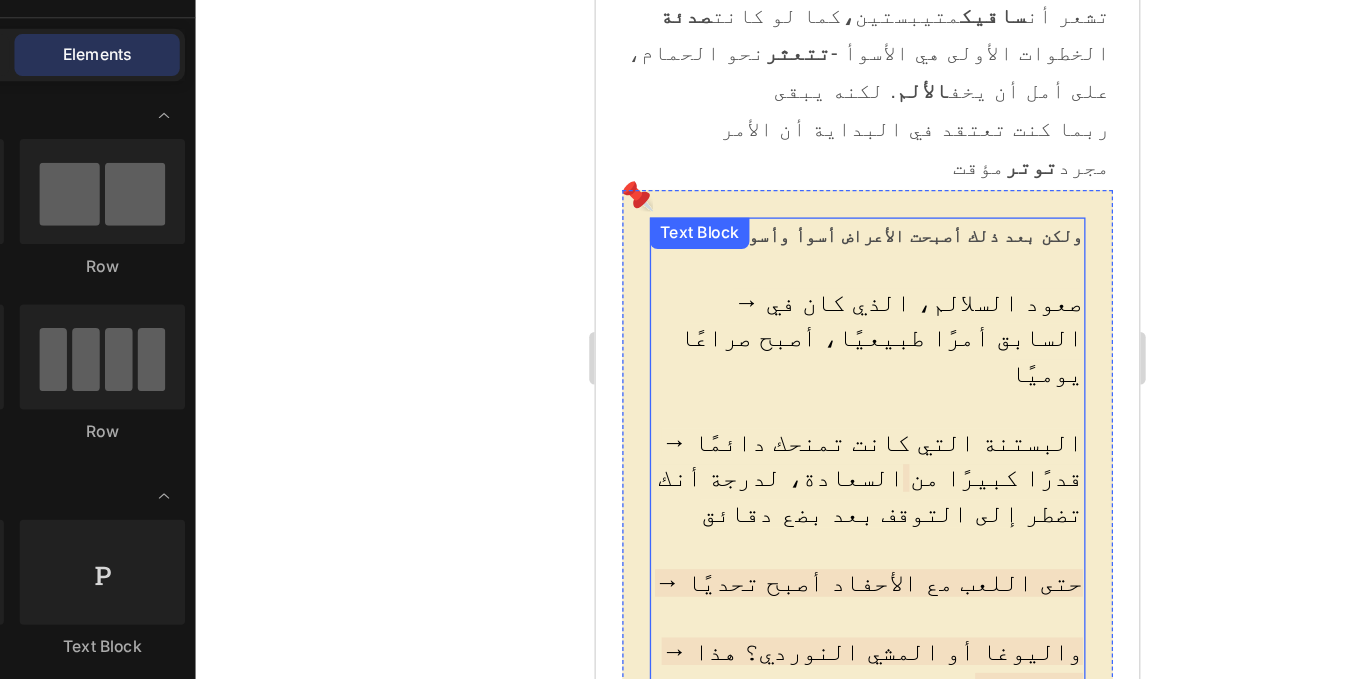 click at bounding box center (802, 406) 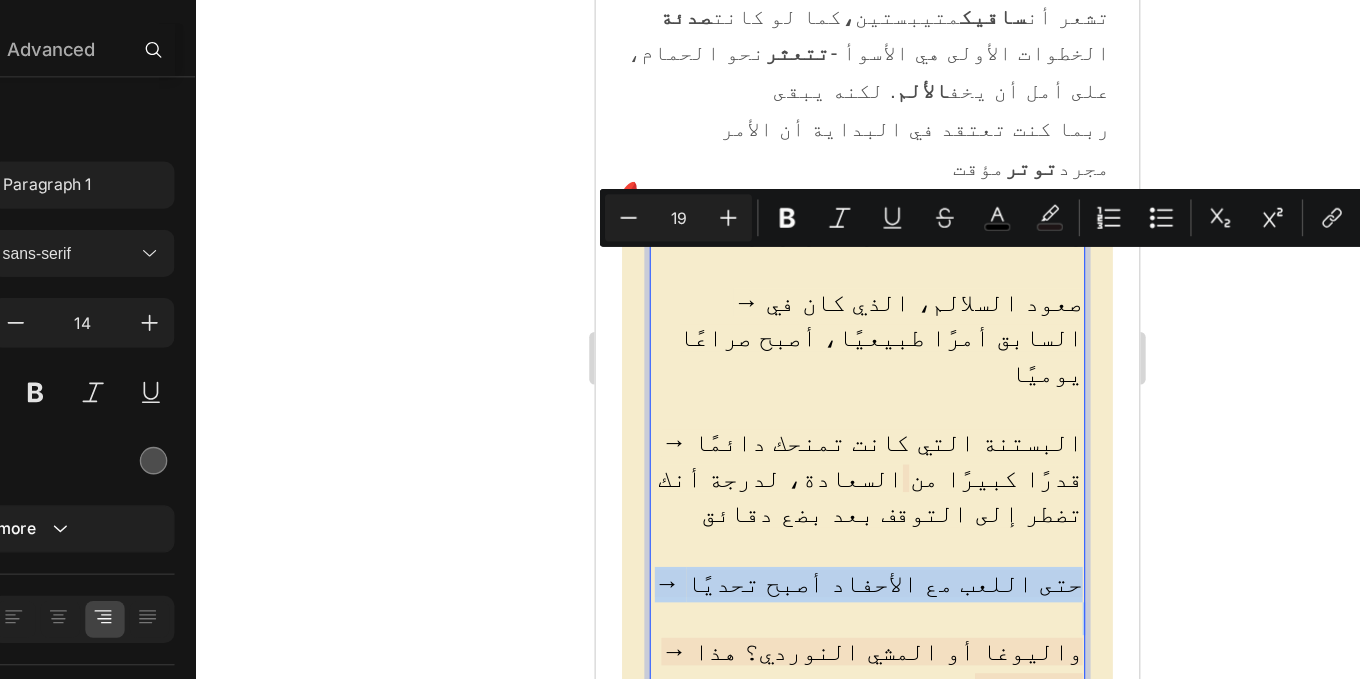 drag, startPoint x: 709, startPoint y: 191, endPoint x: 932, endPoint y: 216, distance: 224.39697 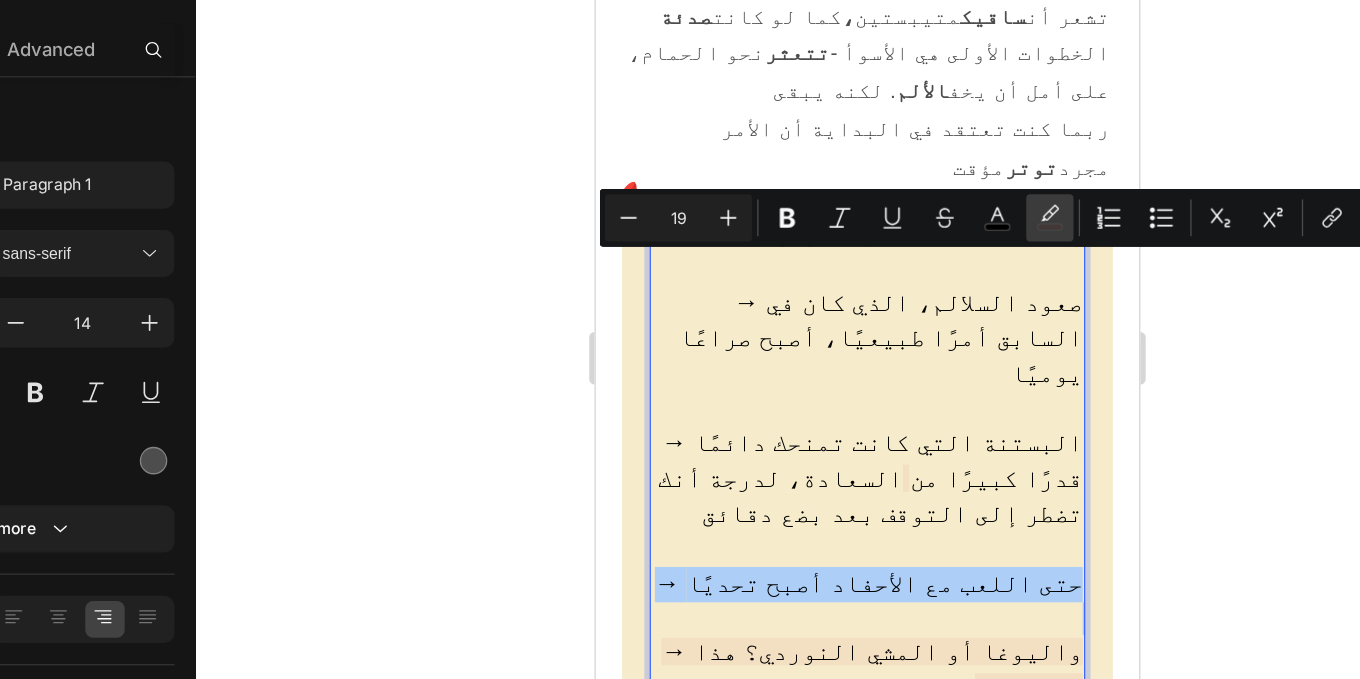 click 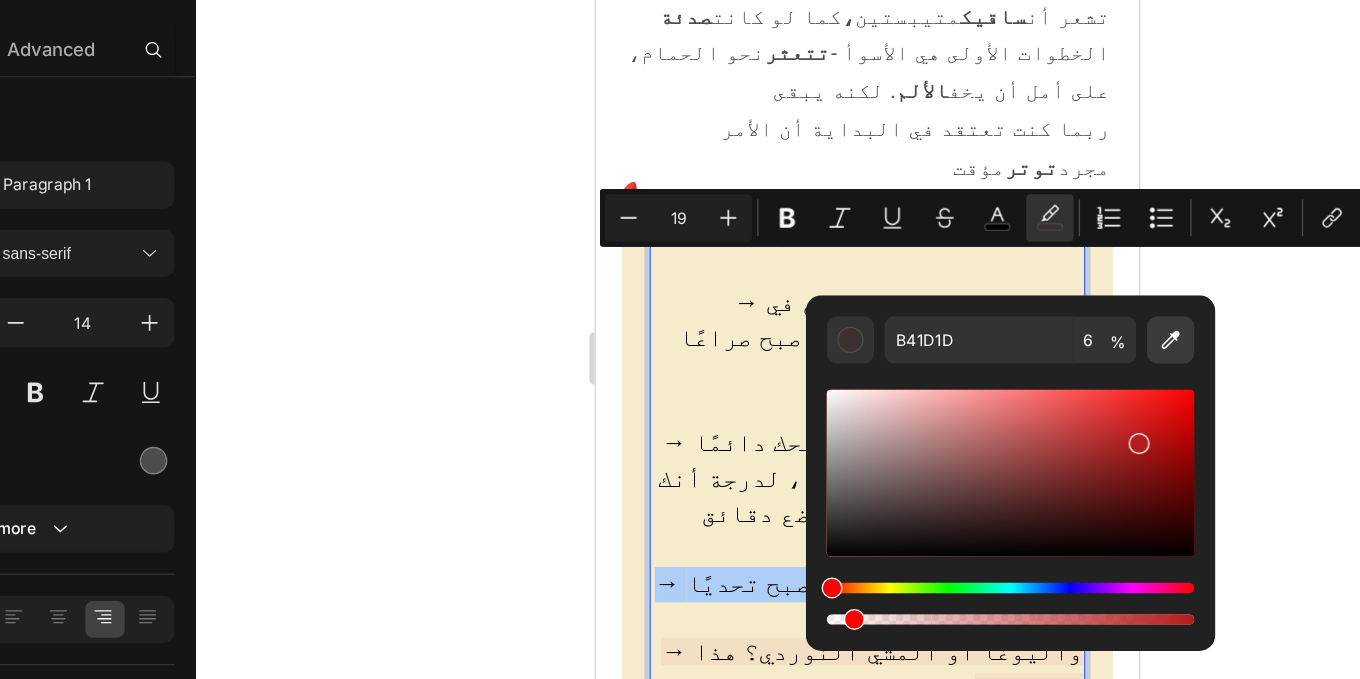 click at bounding box center (1080, 354) 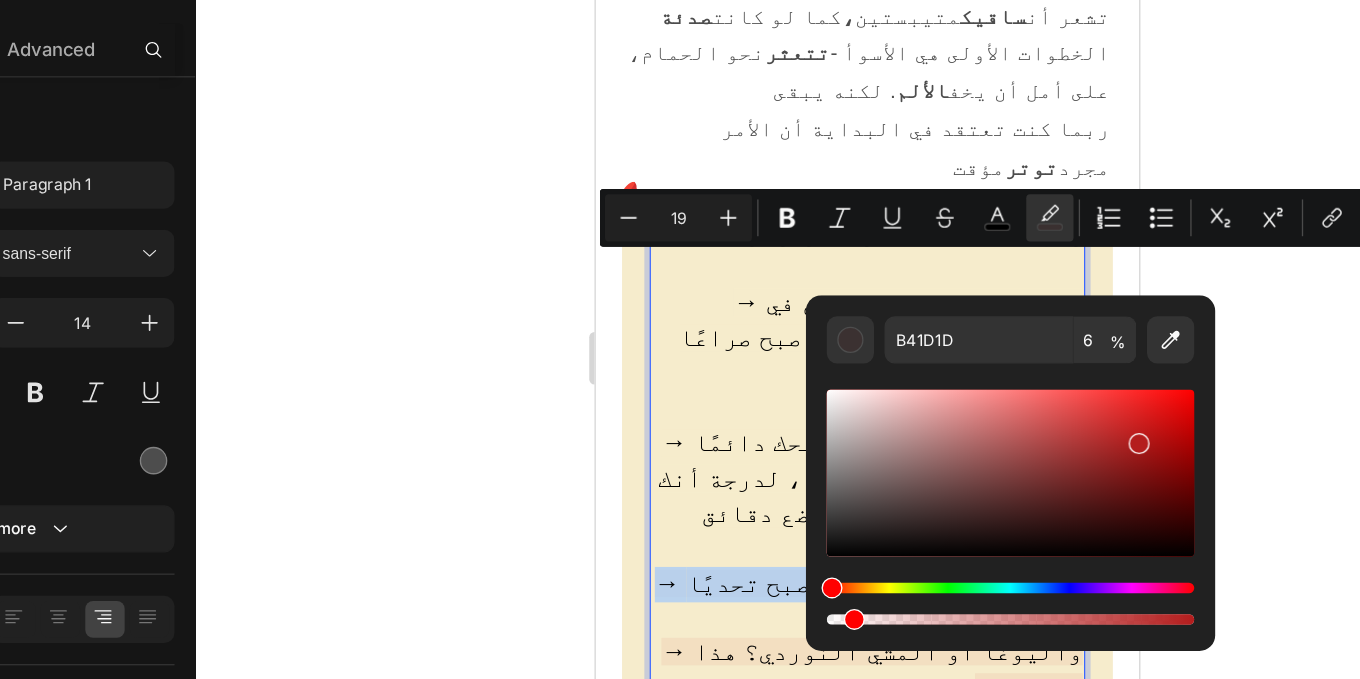 type on "F6ECCC" 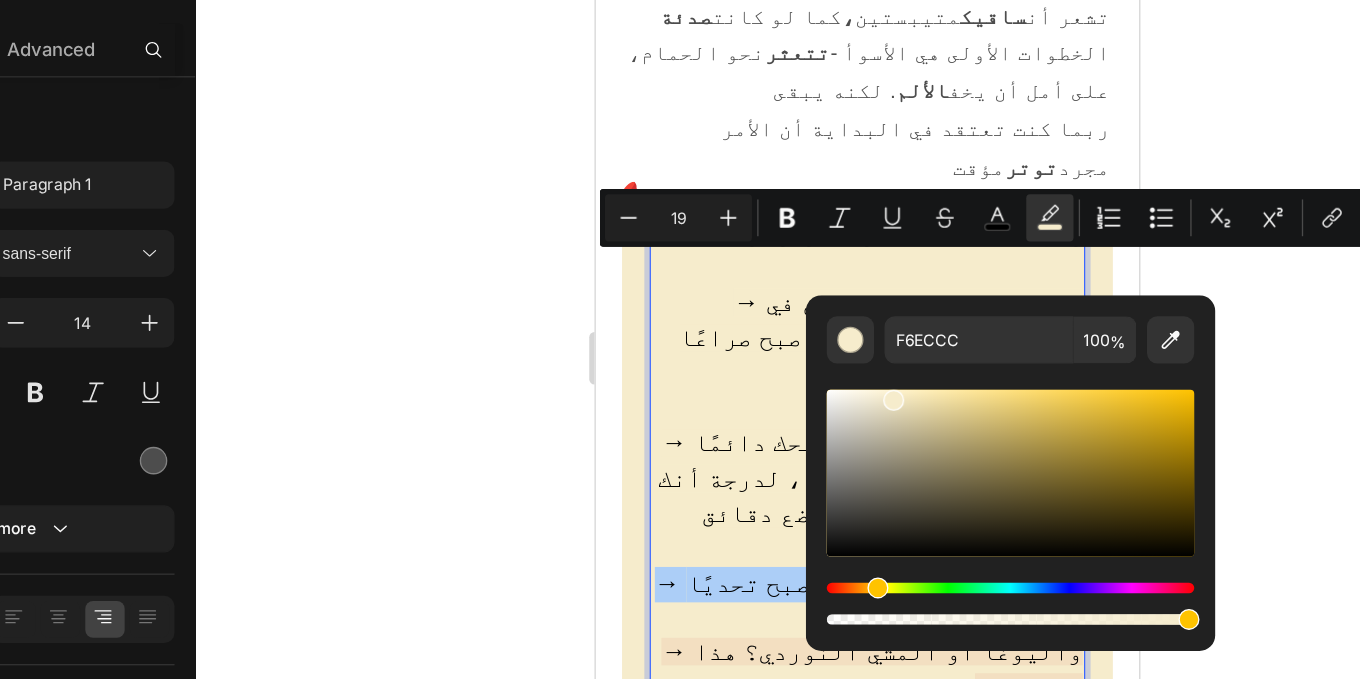 click 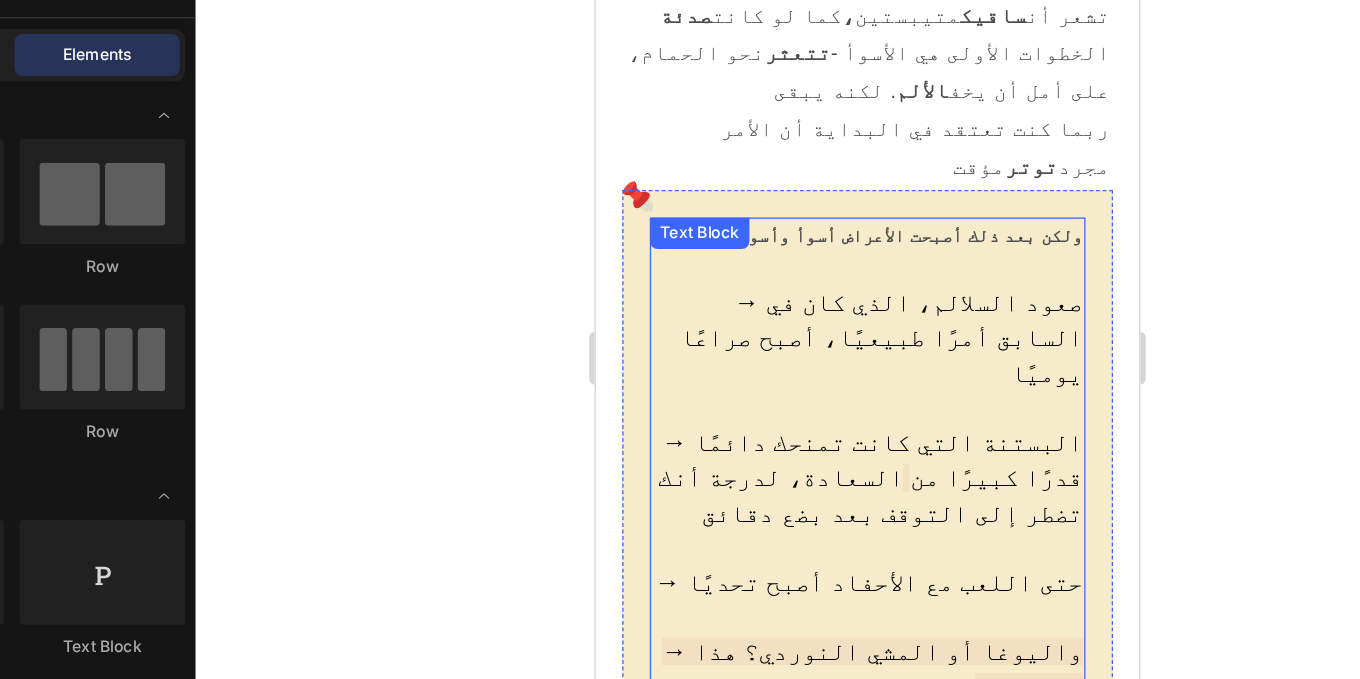 click on "→ واليوغا أو المشي النوردي؟ هذا غير وارد" at bounding box center (802, 499) 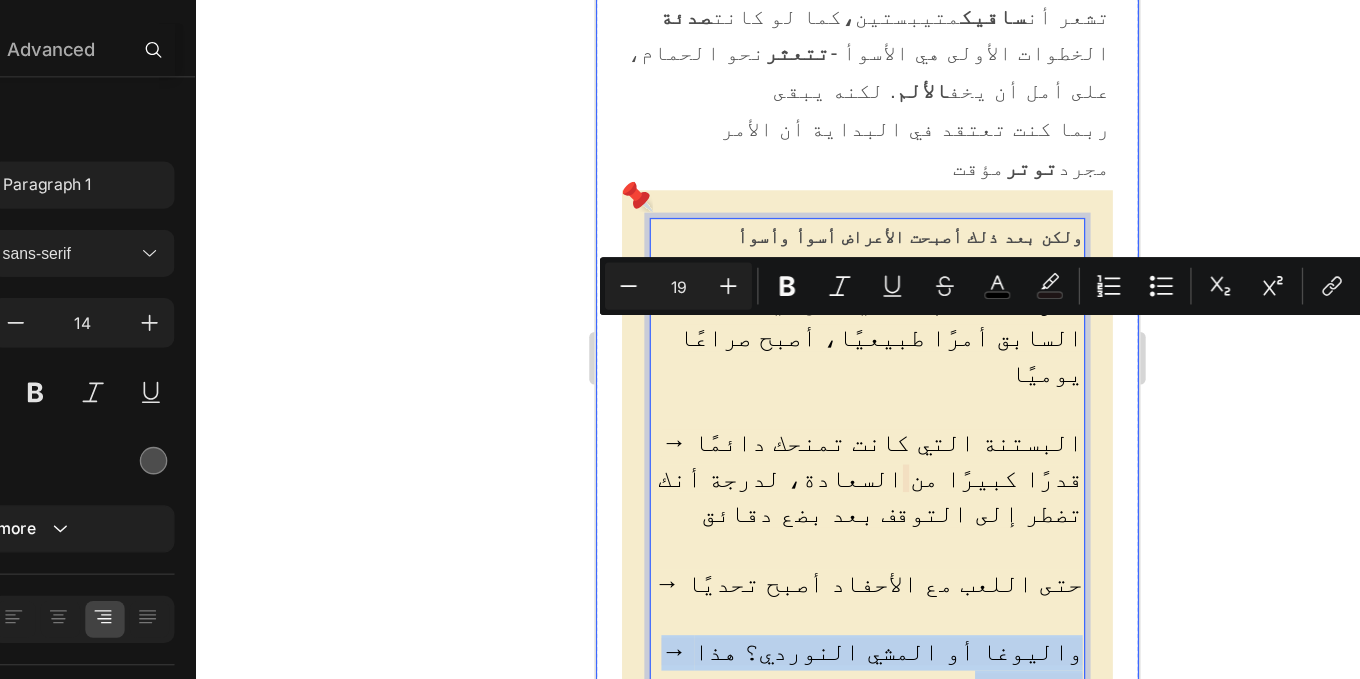 drag, startPoint x: 665, startPoint y: 243, endPoint x: 991, endPoint y: 271, distance: 327.20026 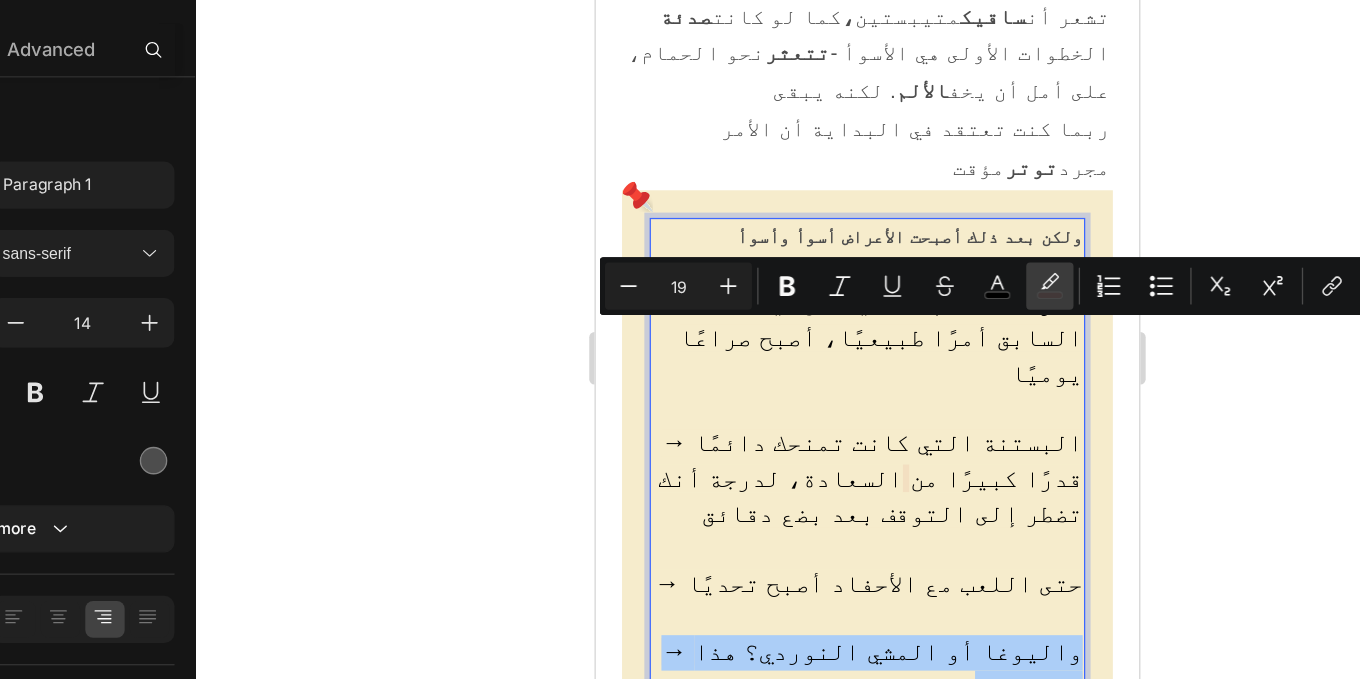click on "color" at bounding box center (988, 313) 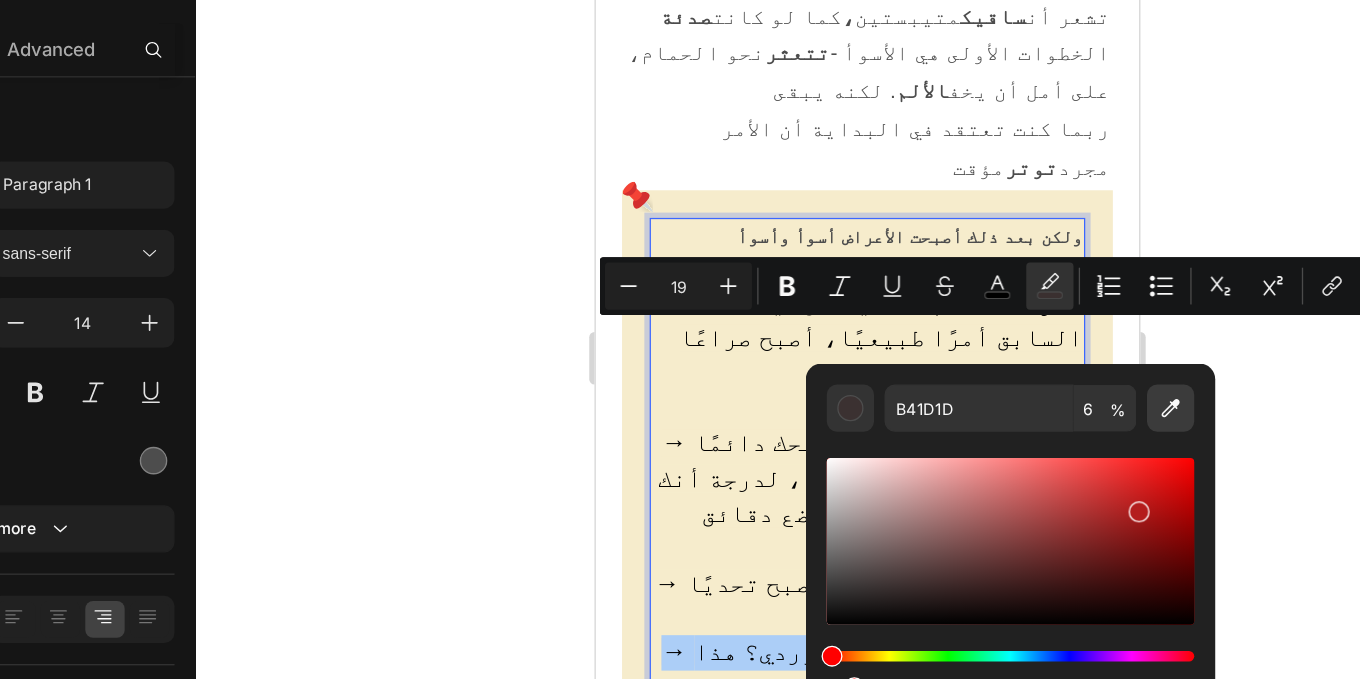 click 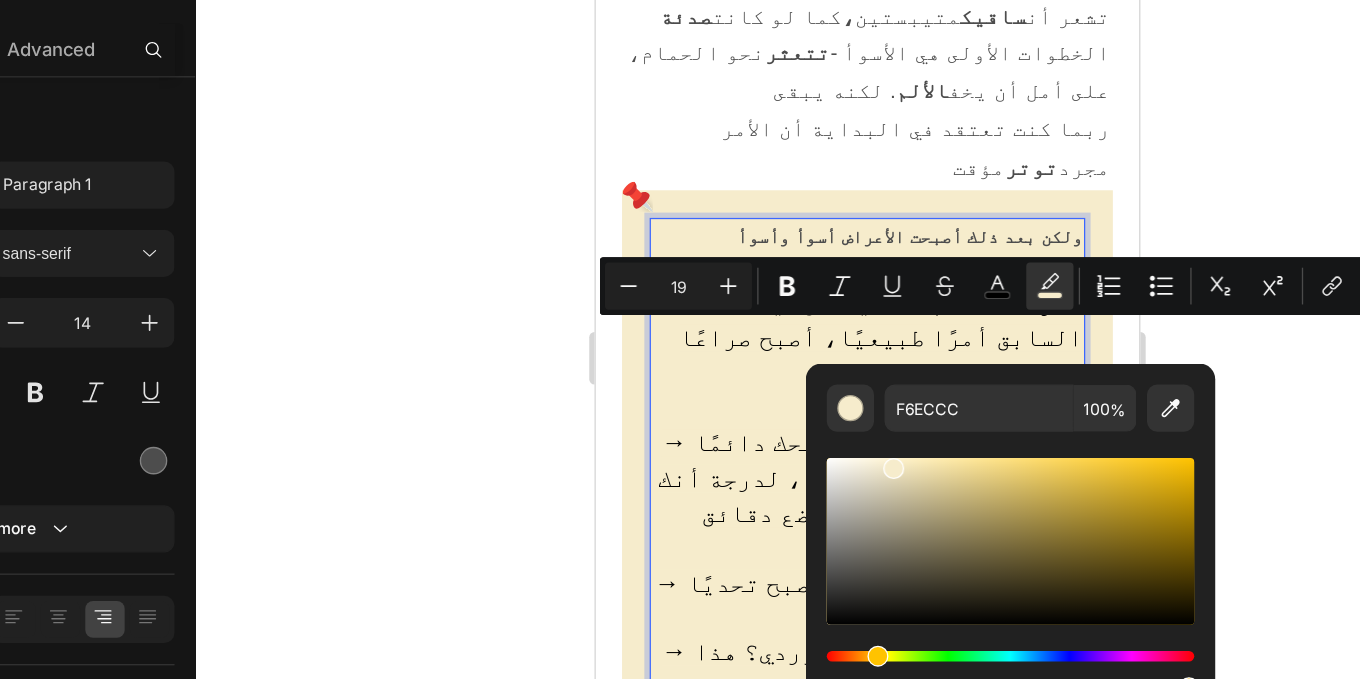 click 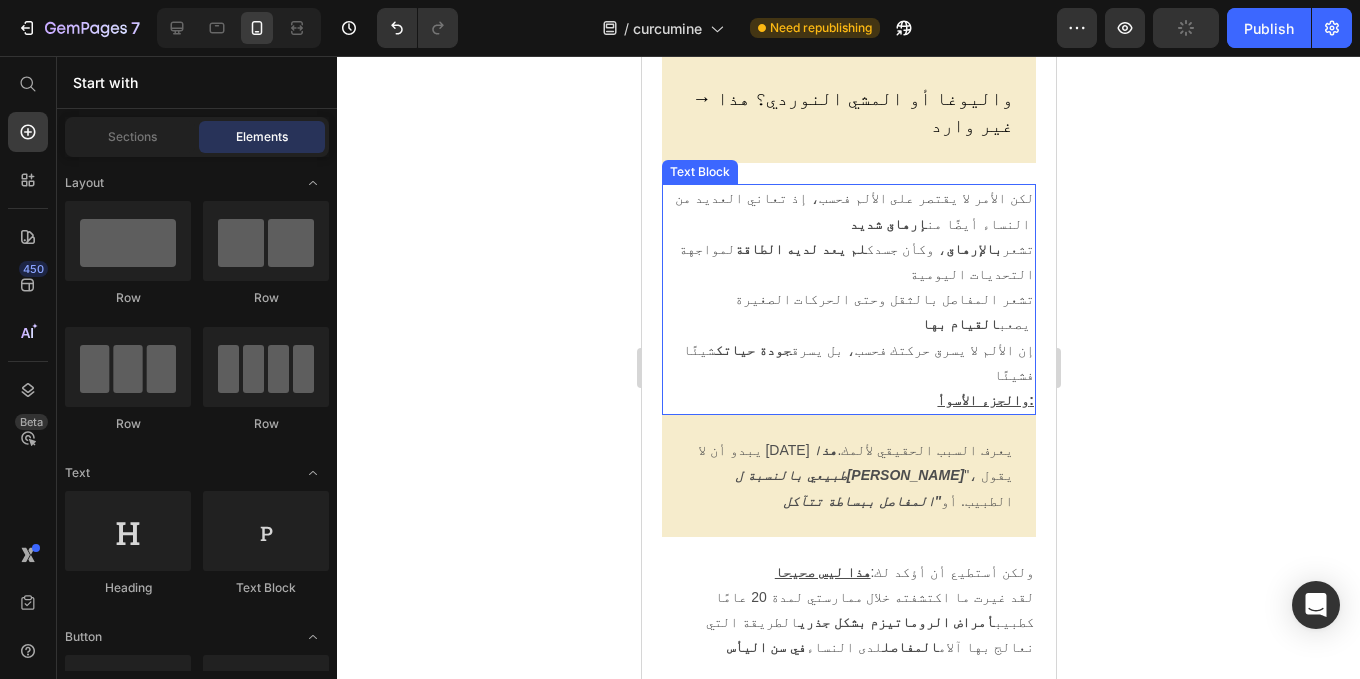 scroll, scrollTop: 2504, scrollLeft: 0, axis: vertical 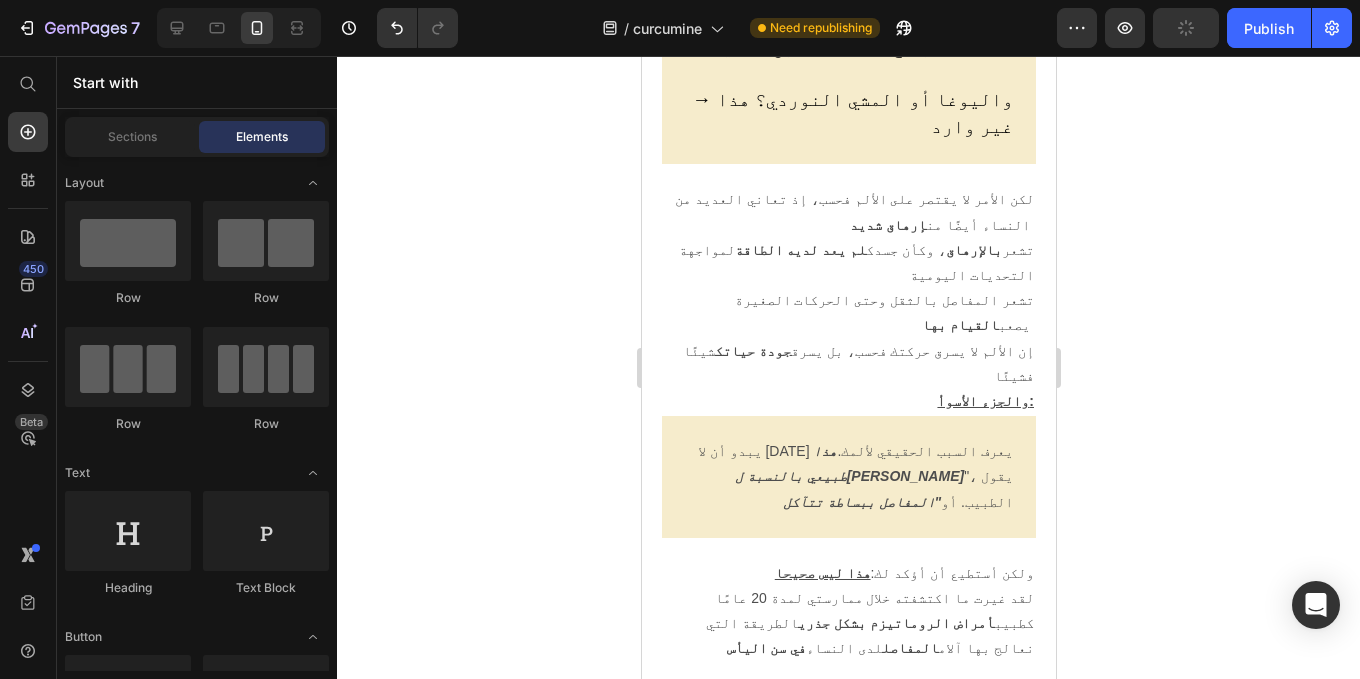 click on "انقطاع الطمث ليس مجرد فترة تغير. فهو يؤثر على كل عملية في الجسم تقريبًا، وغالبًا ما تظهر عواقبه تدريجيًا. تتأثر مفاصلكِ بشكل خاص خلال هذه الفترة. ومن أهم أسباب ذلك ما  يُسمى  بحاجز النفايات  الذي يتشكل فيالمفاصل. ولكن ماذا يعني هذا بالضبط، وكيف يتطور؟" at bounding box center (848, 811) 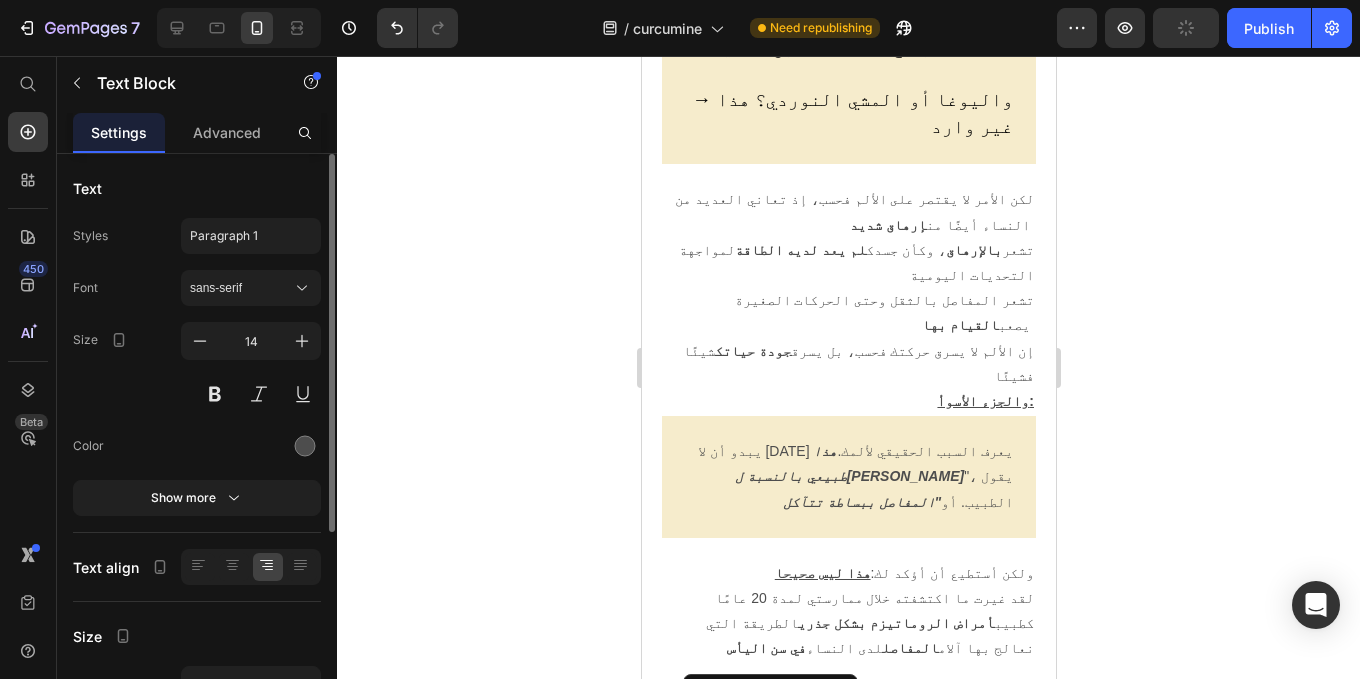 click at bounding box center [251, 394] 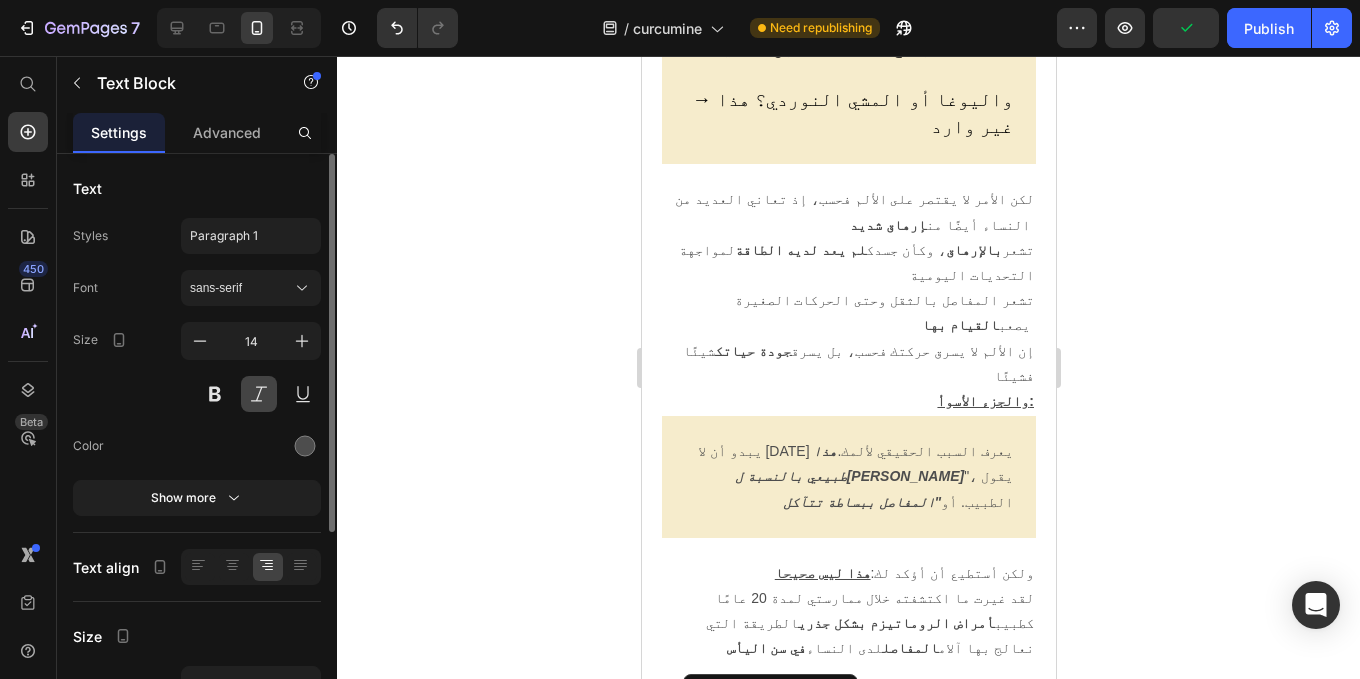 click at bounding box center (259, 394) 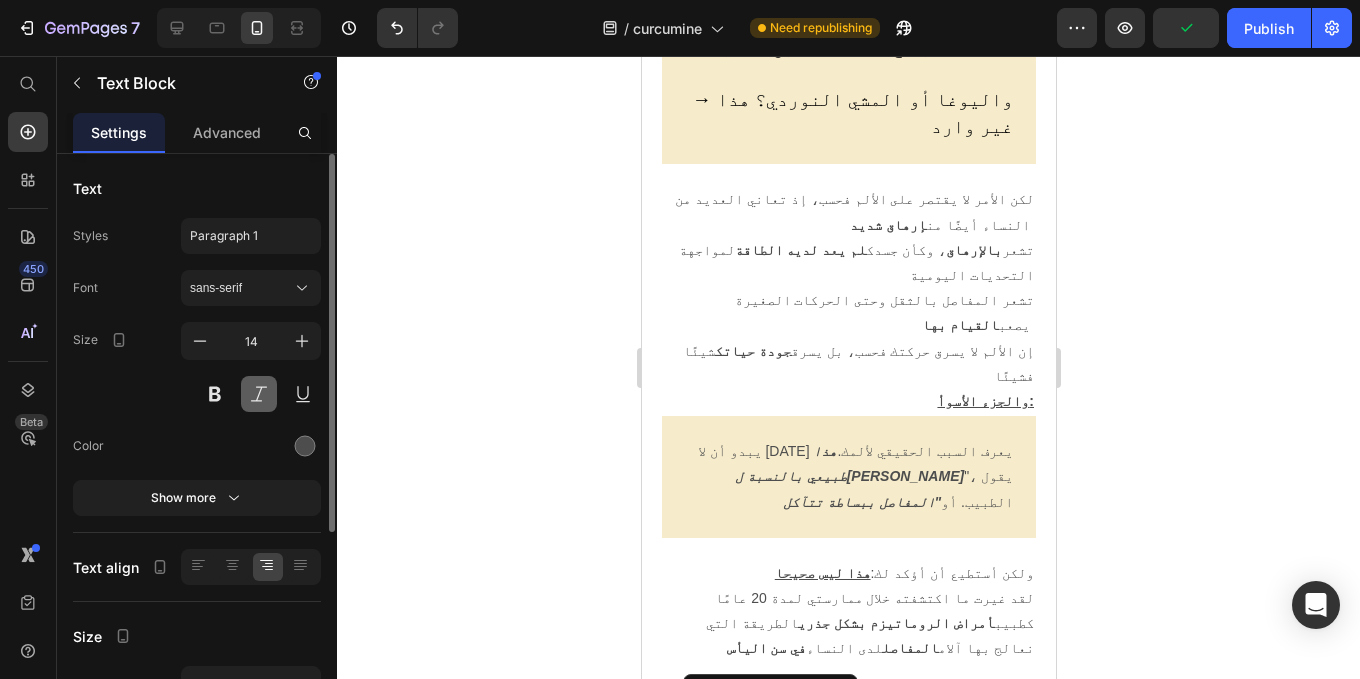 click at bounding box center [259, 394] 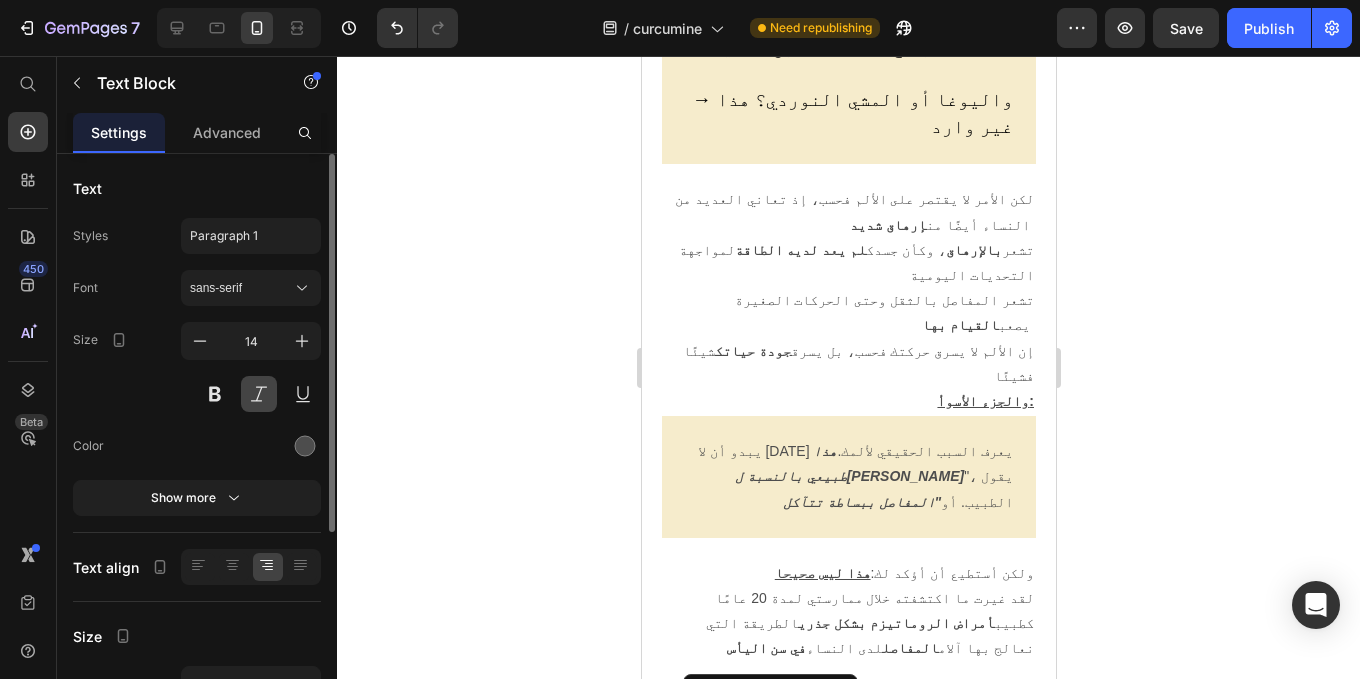 click at bounding box center [259, 394] 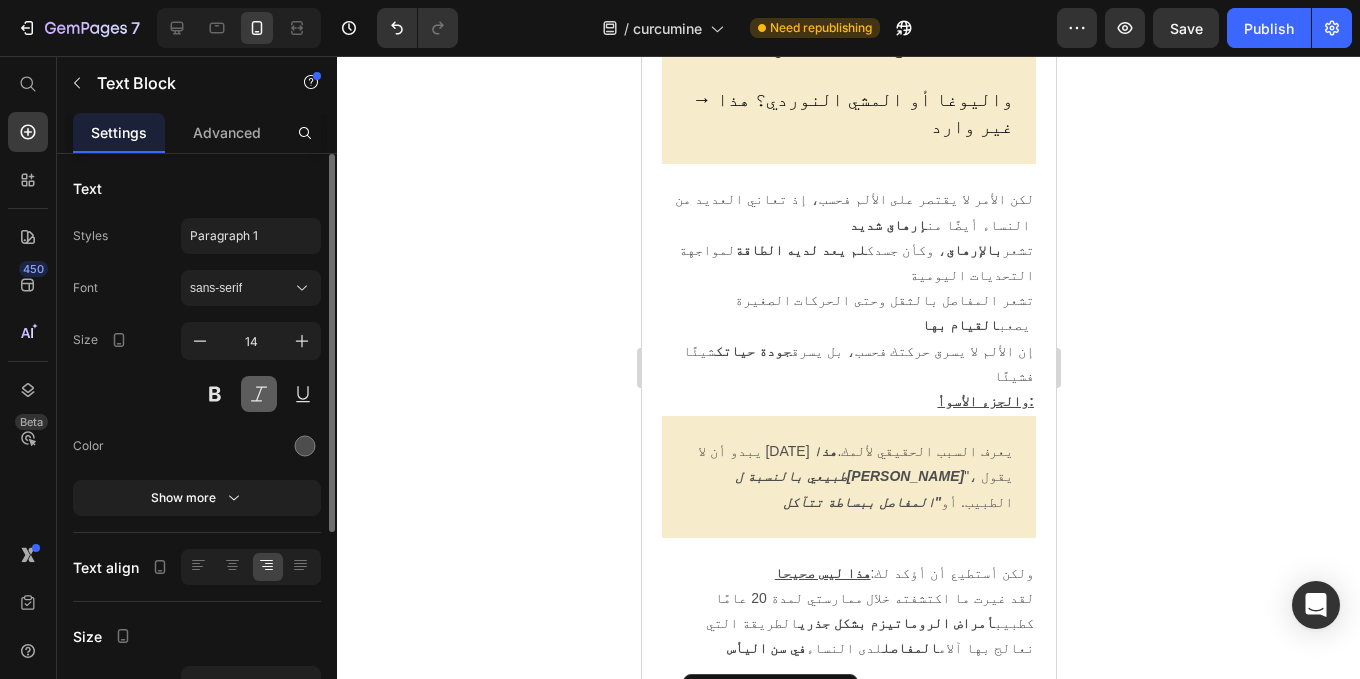 click at bounding box center (259, 394) 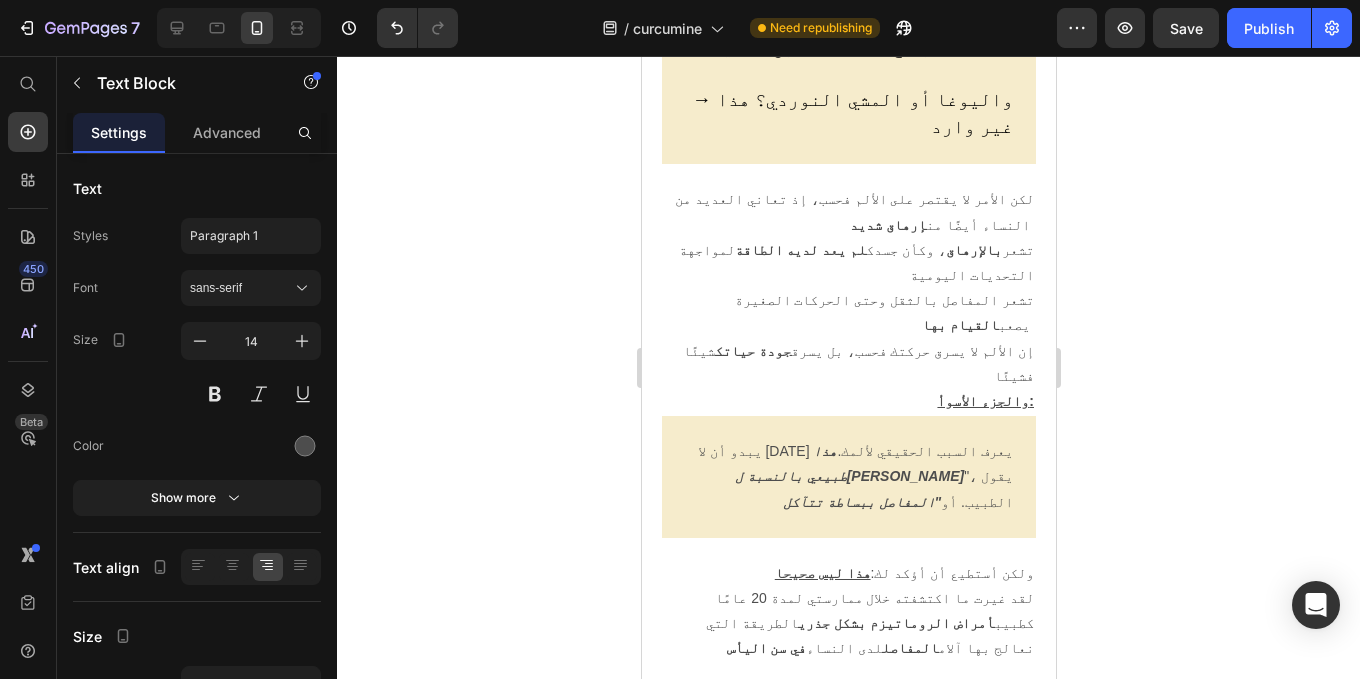 click on "انقطاع الطمث ليس مجرد فترة تغير. فهو يؤثر على كل عملية في الجسم تقريبًا، وغالبًا ما تظهر عواقبه تدريجيًا. تتأثر مفاصلكِ بشكل خاص خلال هذه الفترة. ومن أهم أسباب ذلك ما  يُسمى  بحاجز النفايات  الذي يتشكل فيالمفاصل. ولكن ماذا يعني هذا بالضبط، وكيف يتطور؟" at bounding box center (848, 811) 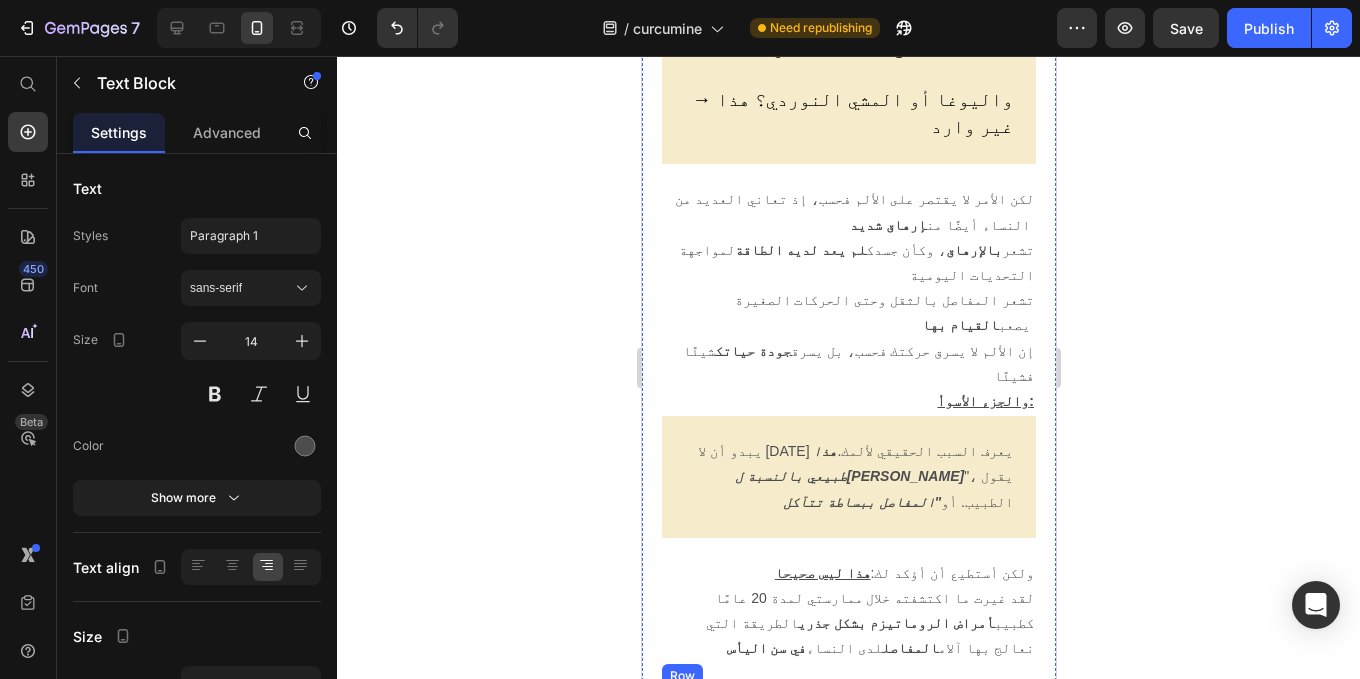 drag, startPoint x: 703, startPoint y: 385, endPoint x: 697, endPoint y: 518, distance: 133.13527 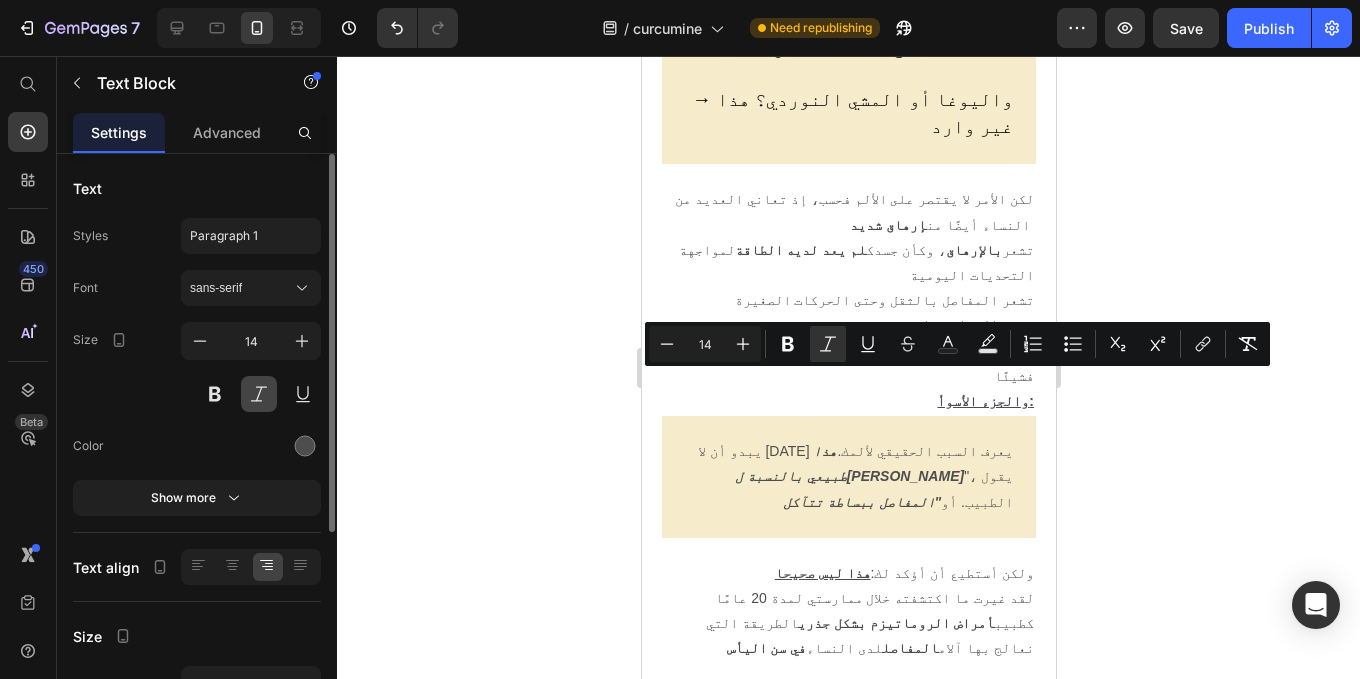 click at bounding box center (259, 394) 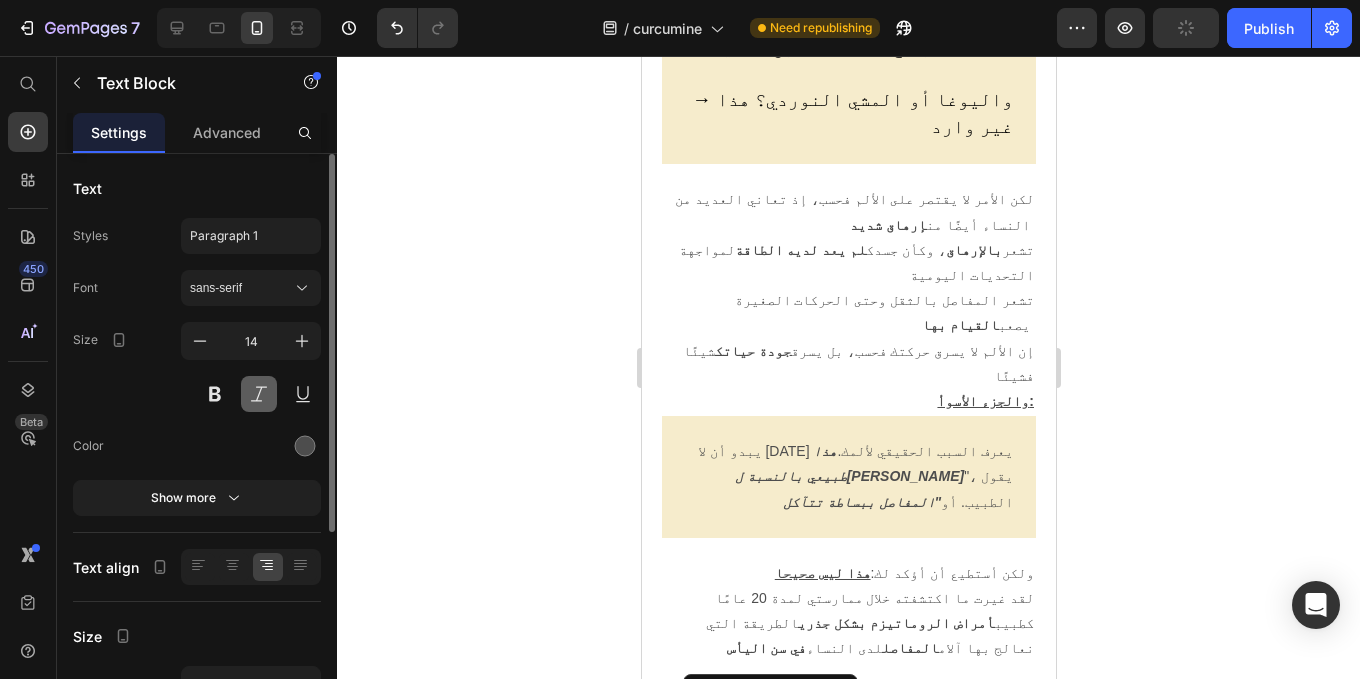 click at bounding box center [259, 394] 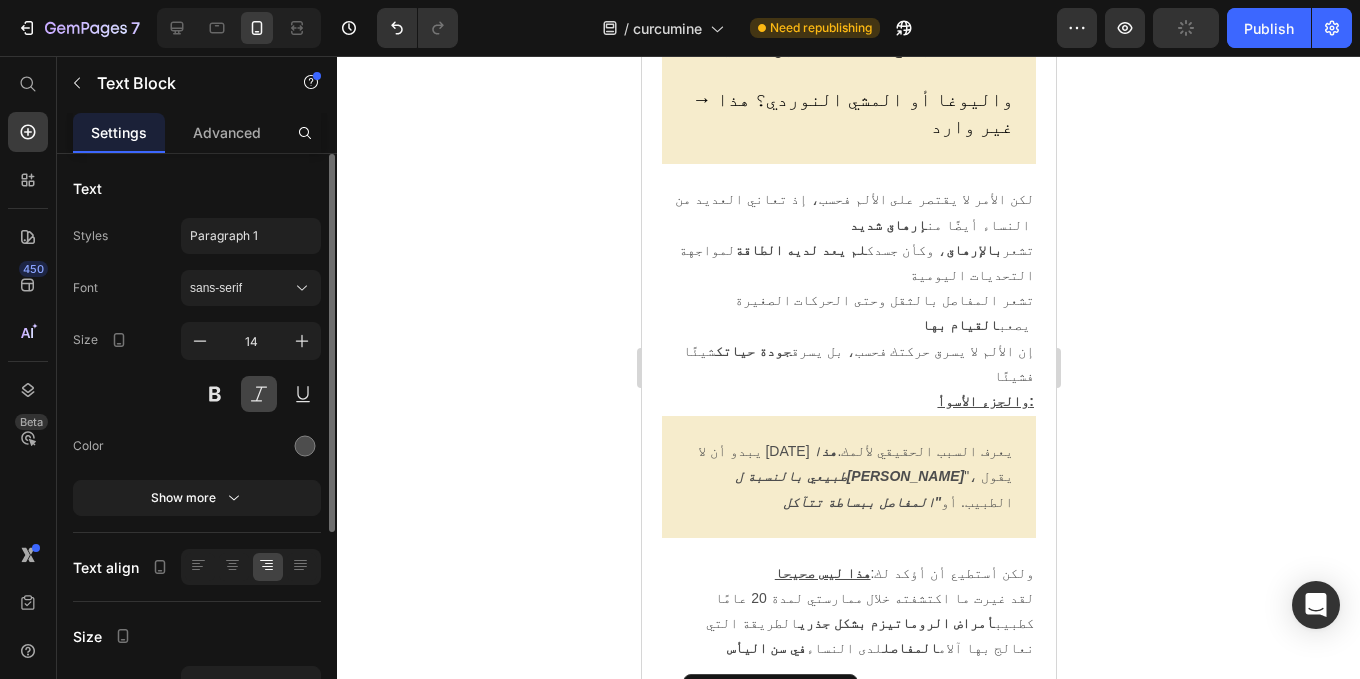 click at bounding box center [259, 394] 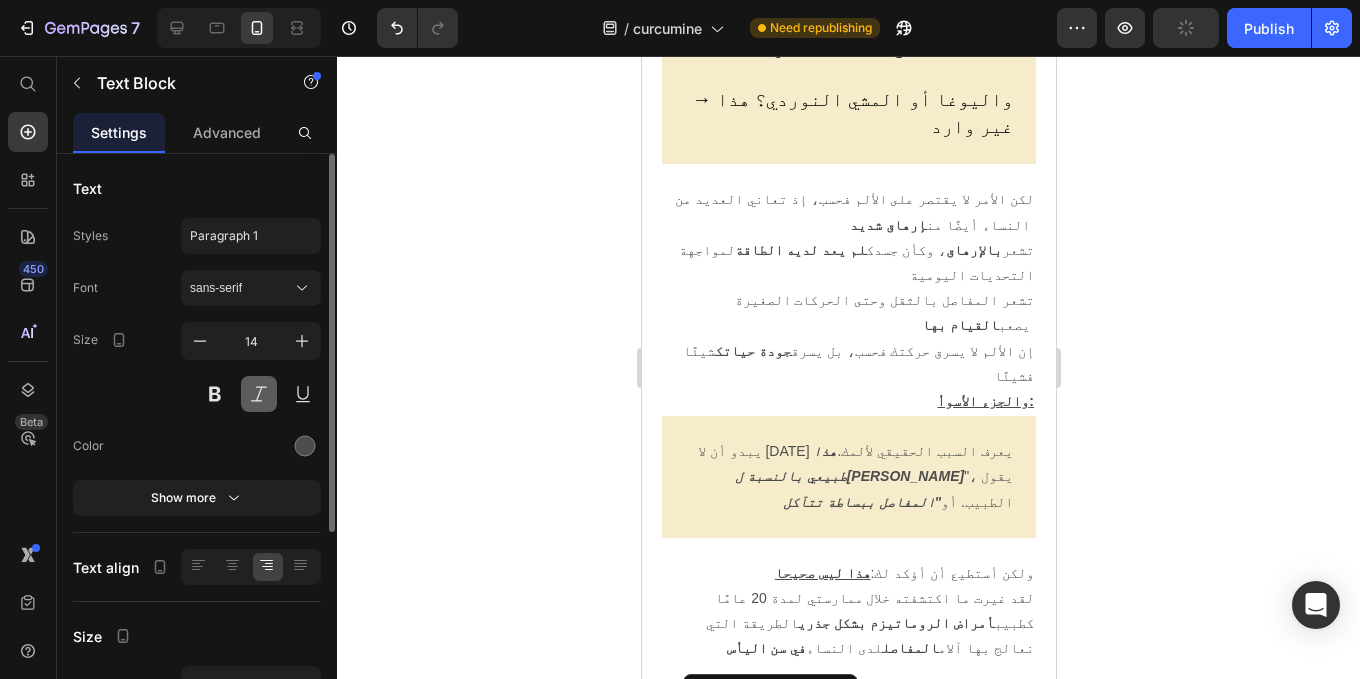 click at bounding box center [259, 394] 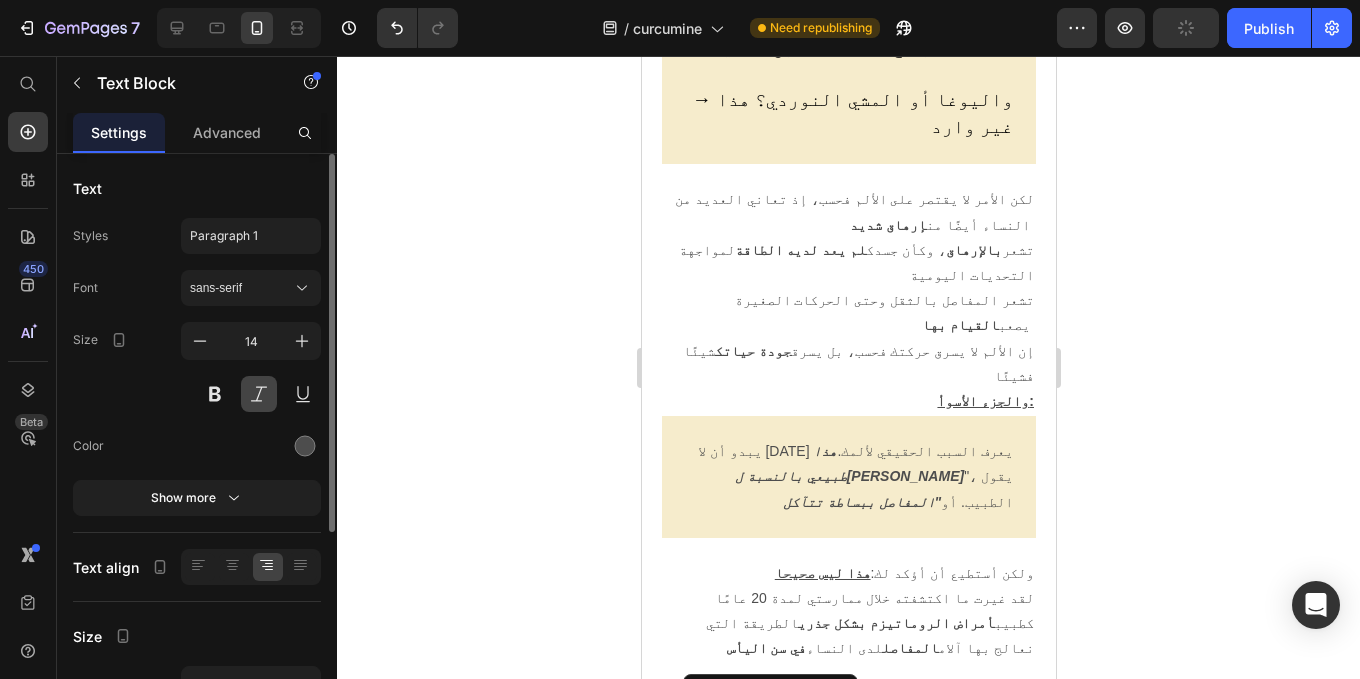 click at bounding box center (259, 394) 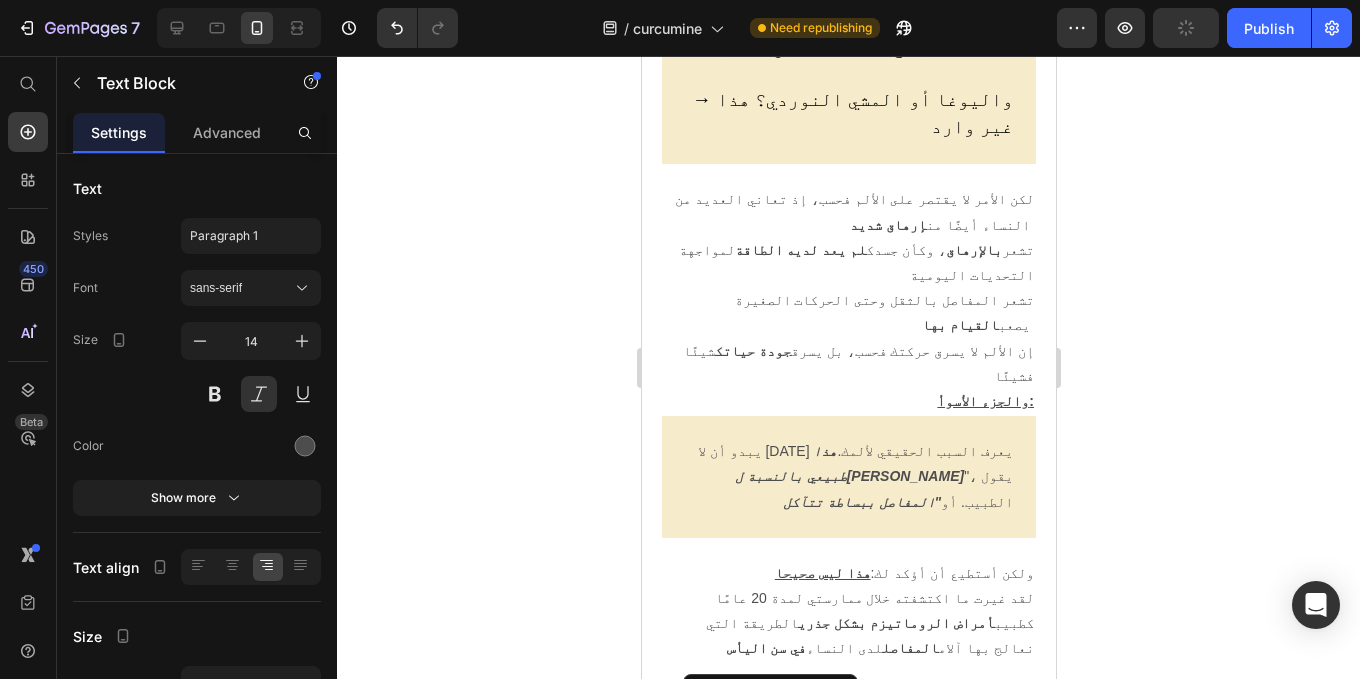 click 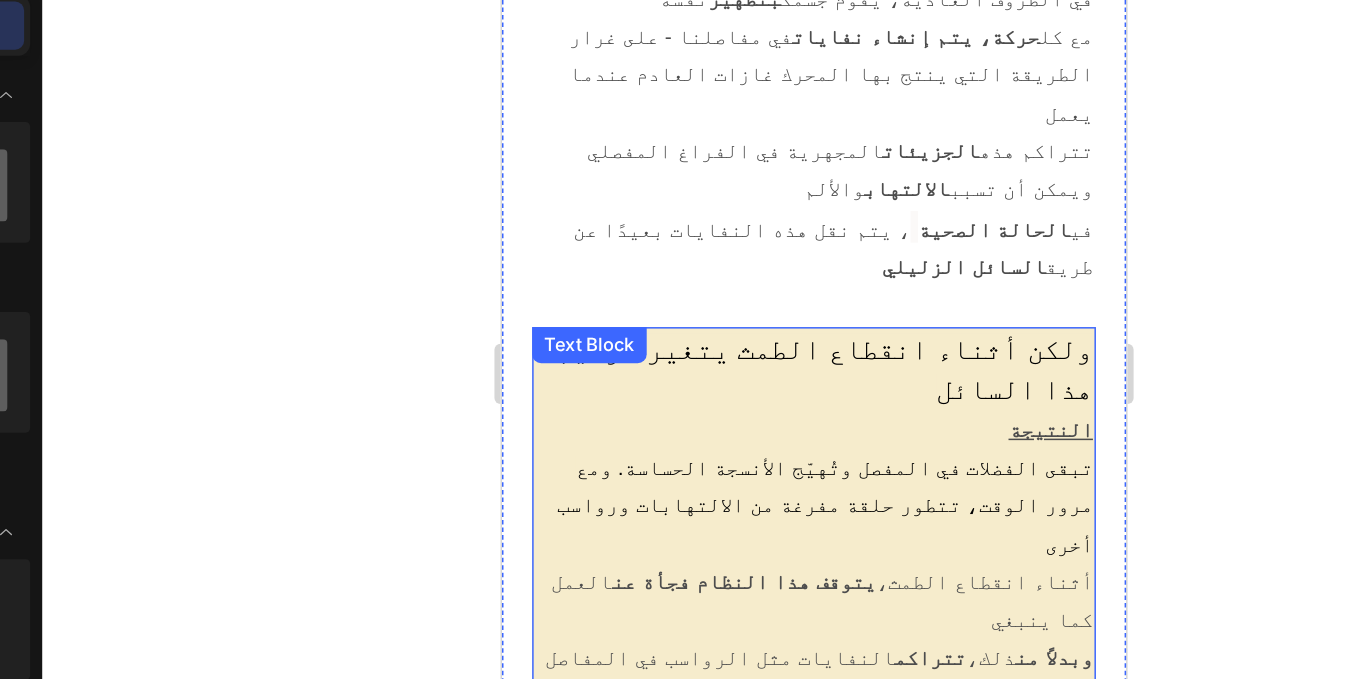 scroll, scrollTop: 3504, scrollLeft: 0, axis: vertical 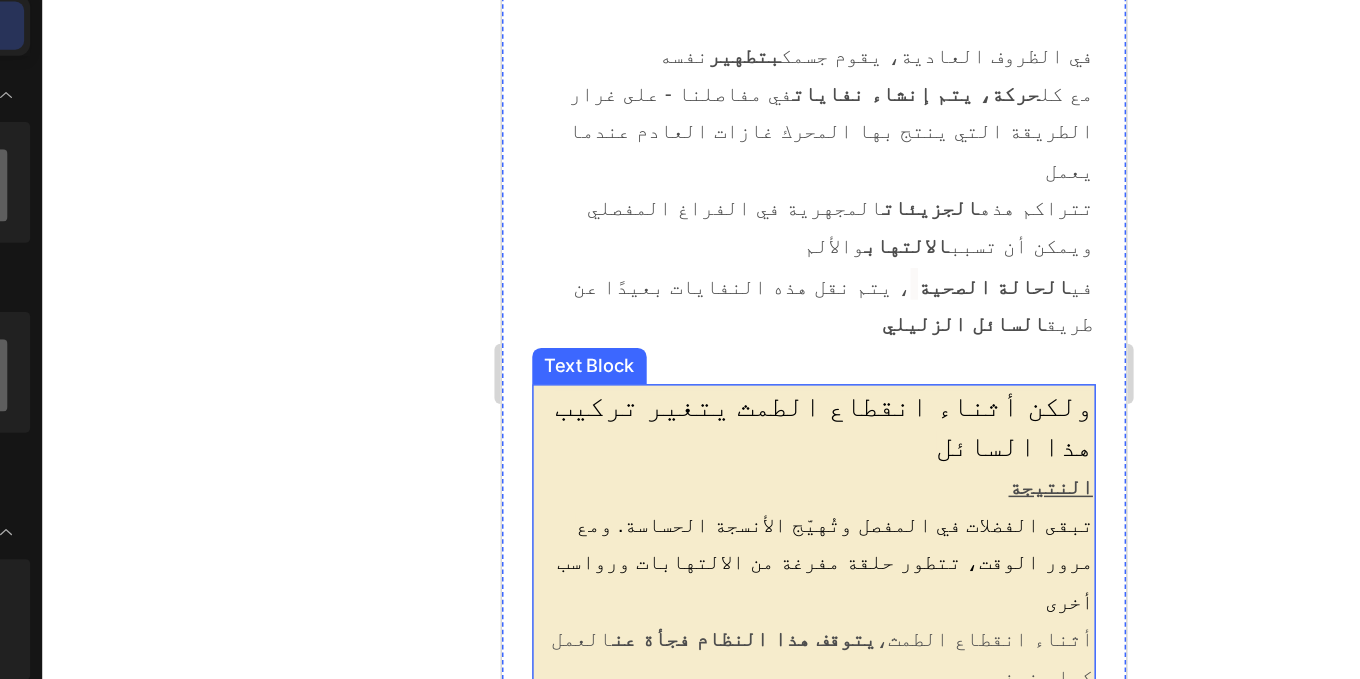 click on "ولكن أثناء انقطاع الطمث يتغير تركيب هذا السائل" at bounding box center (714, 251) 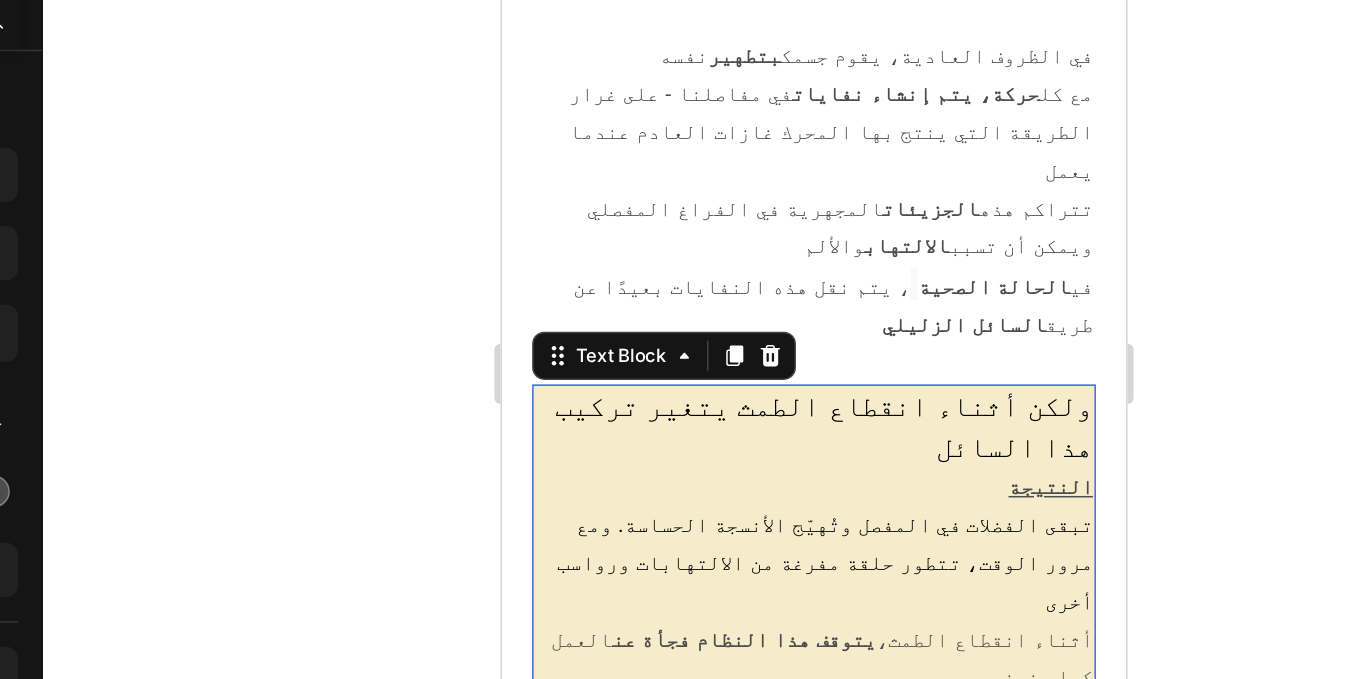 click on "ولكن أثناء انقطاع الطمث يتغير تركيب هذا السائل" at bounding box center [714, 251] 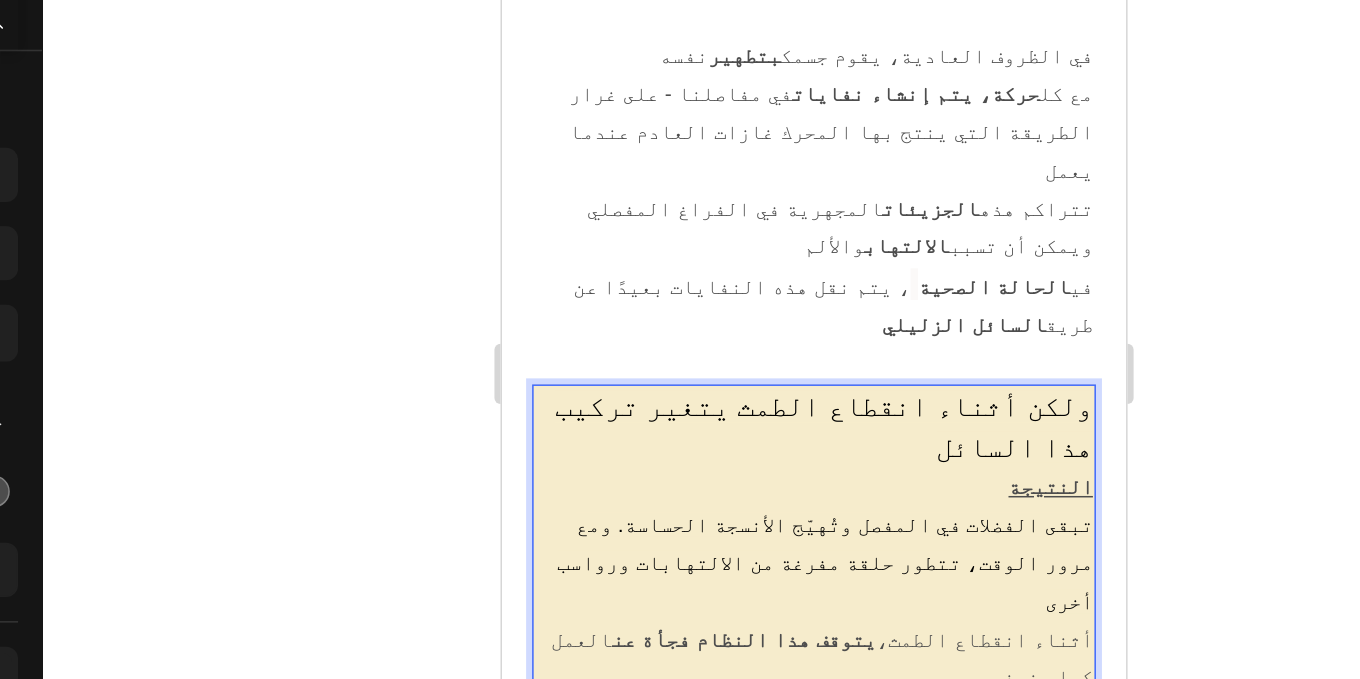 click on "النتيجة" at bounding box center (865, 291) 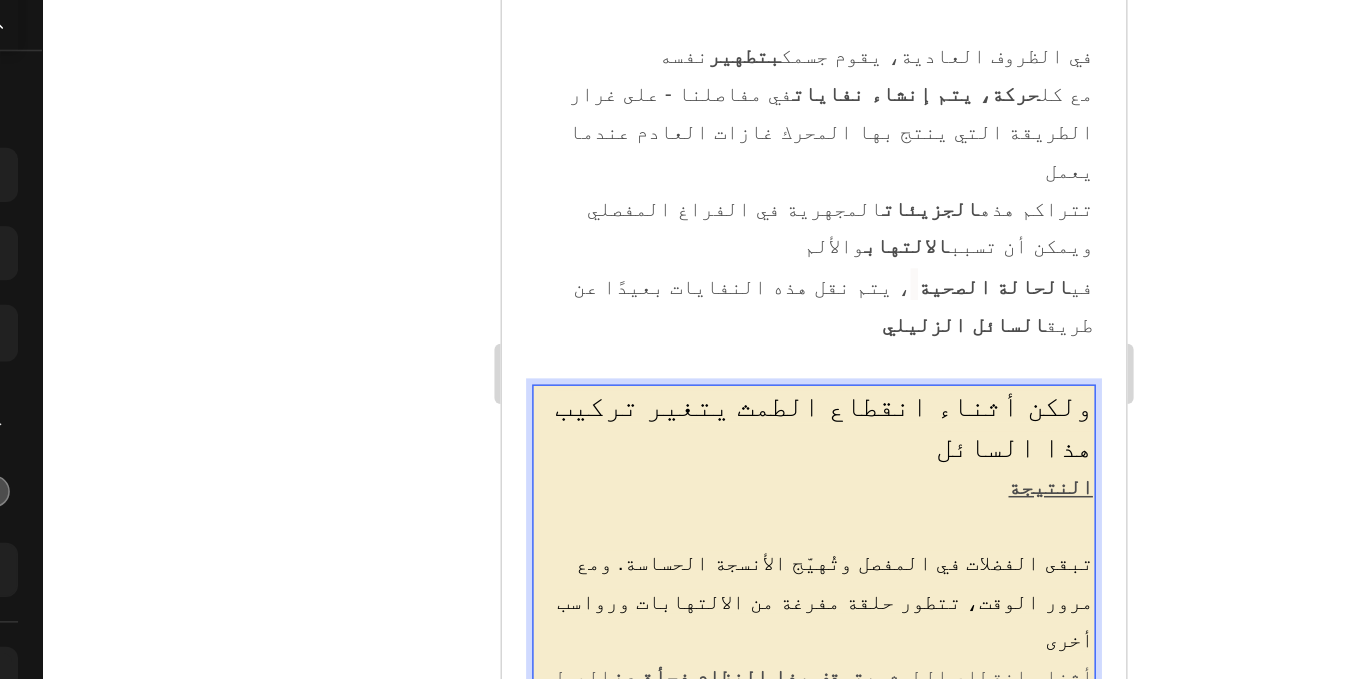 click on "تبقى الفضلات في المفصل وتُهيّج الأنسجة الحساسة. ومع مرور الوقت، تتطور حلقة مفرغة من الالتهابات ورواسب أخرى" at bounding box center [715, 366] 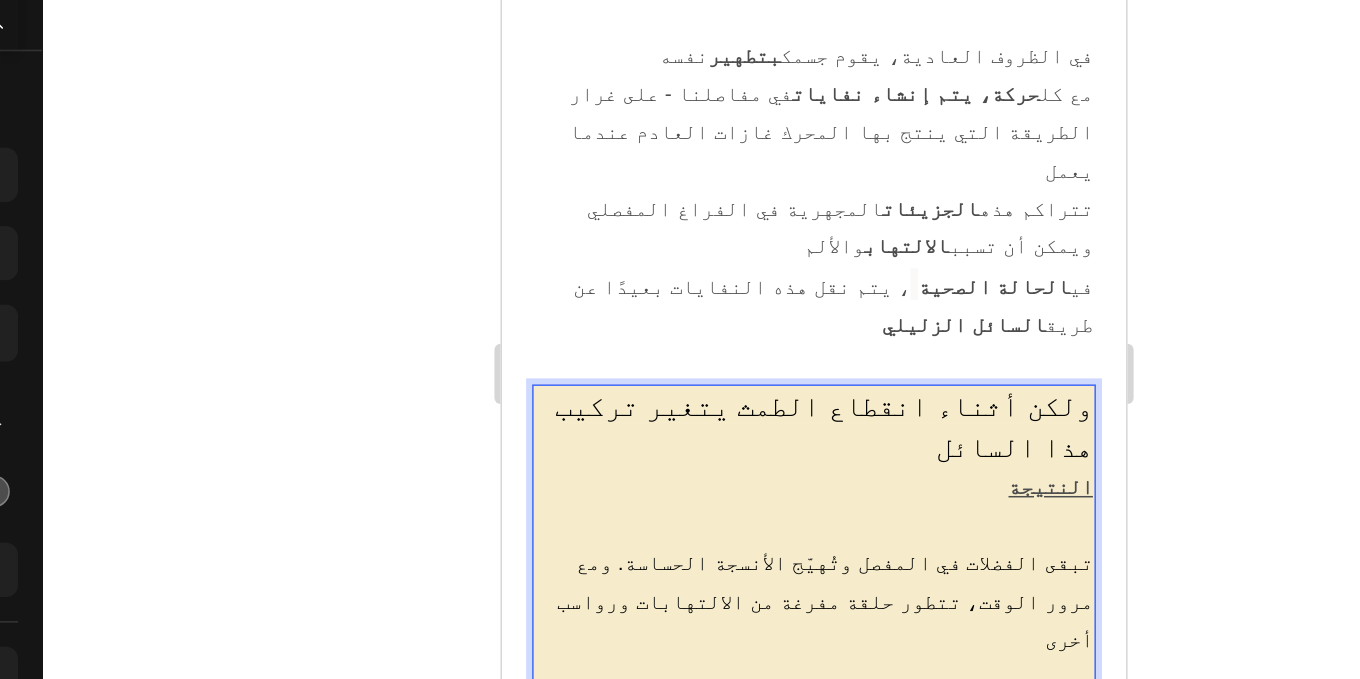 click on "ولكن أثناء انقطاع الطمث يتغير تركيب هذا السائل النتيجة تبقى الفضلات في المفصل وتُهيّج الأنسجة الحساسة. ومع مرور الوقت، تتطور حلقة مفرغة من الالتهابات ورواسب أخرى أثناء انقطاع الطمث،  يتوقف هذا النظام فجأة عن  العمل كما ينبغي وبدلاً من  ذلك،  تتراكم  النفايات مثل الرواسب في المفاصل أنها تشكل  حاجزًا  حقيقيًا - يمكن مقارنته بمرشح  مسدو د "هذا "حاجز القمامة" له عواقب وخيمة من ناحية أخرى، فإنه يسبب بحد ذاته تهيجًا والتهابًا ومن ناحية أخرى، فإنه يحجب الطريق أمام العناصر الغذائية المهمة التي يحتاجه ا  المفصل بشكل عاجل لتجديد نفسه" at bounding box center (708, 441) 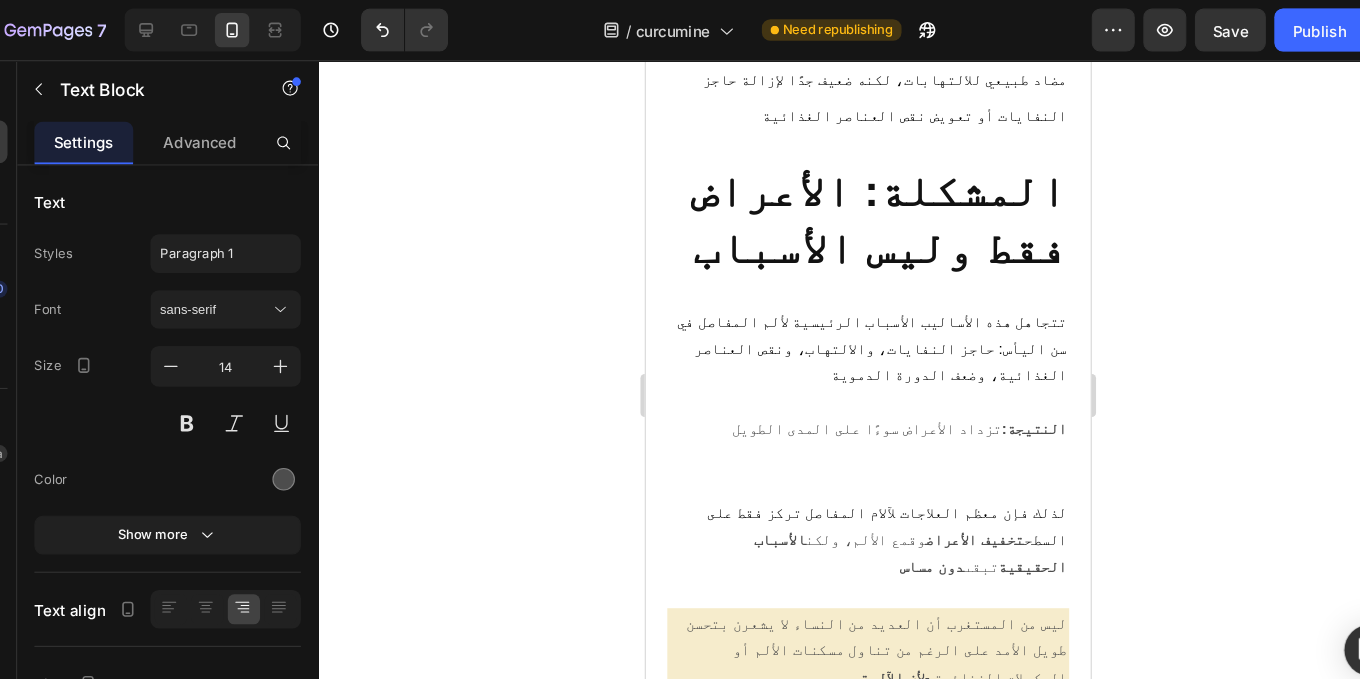 scroll, scrollTop: 7564, scrollLeft: 0, axis: vertical 